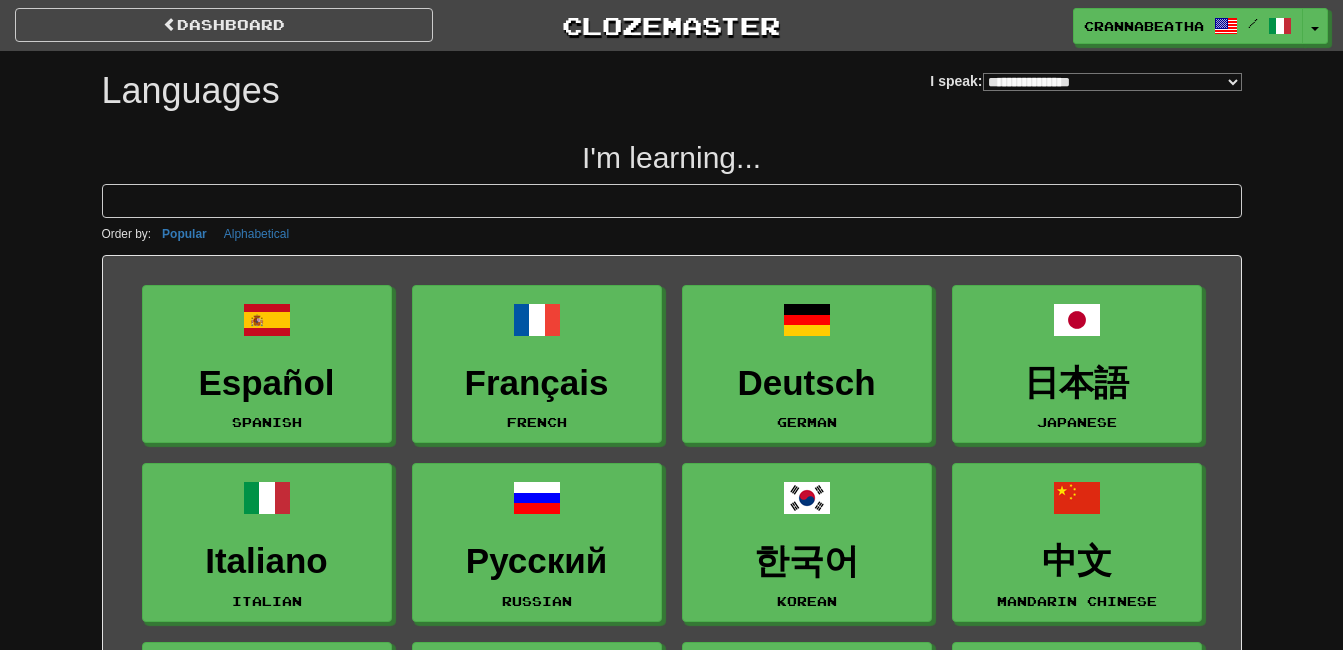 select on "*******" 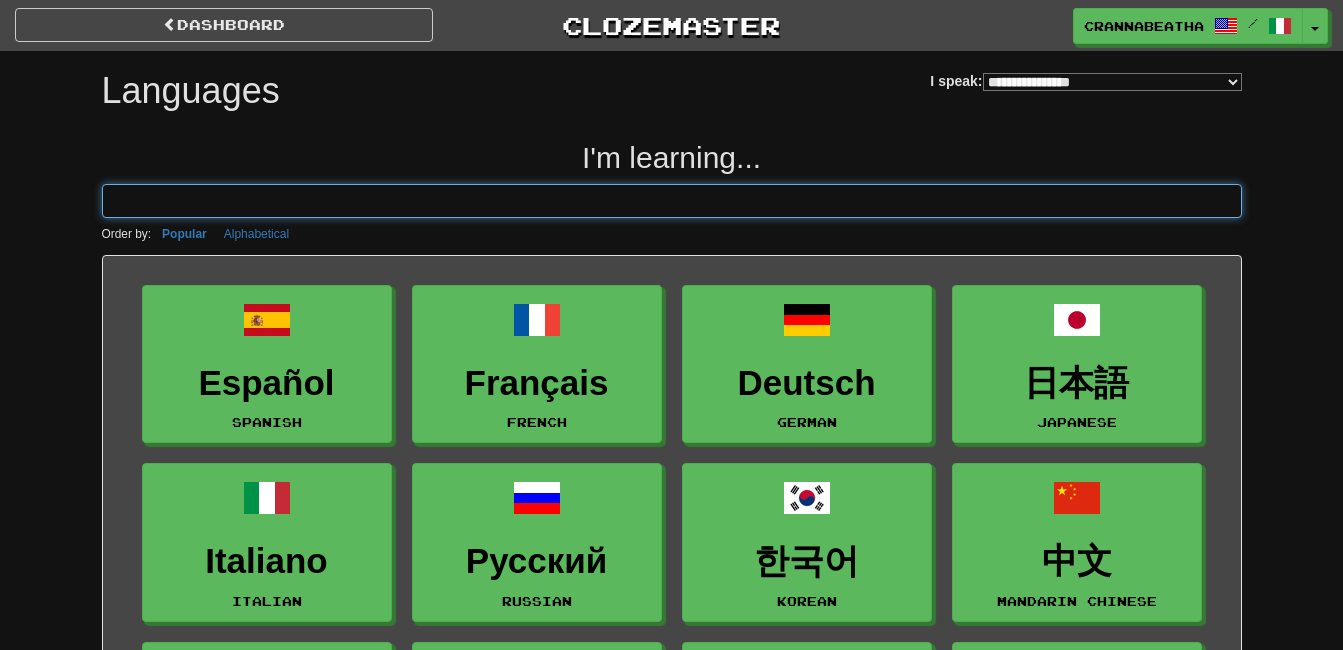 scroll, scrollTop: 0, scrollLeft: 0, axis: both 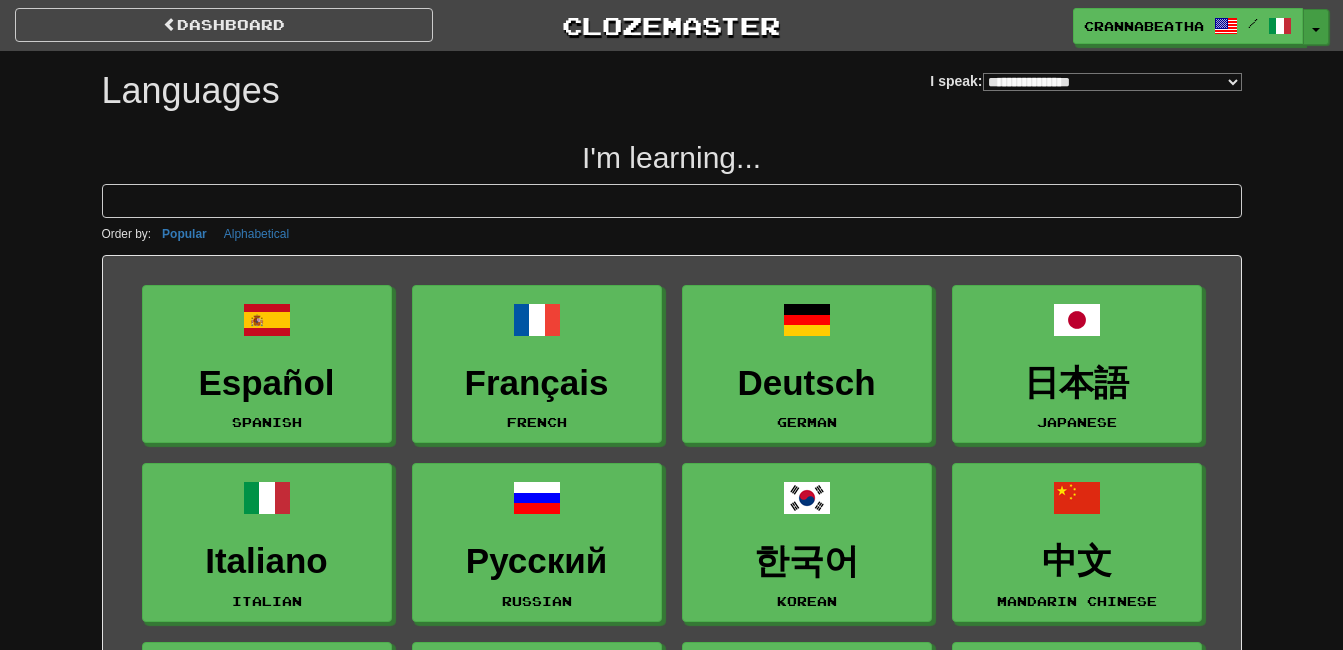 click on "Toggle Dropdown" at bounding box center [1316, 27] 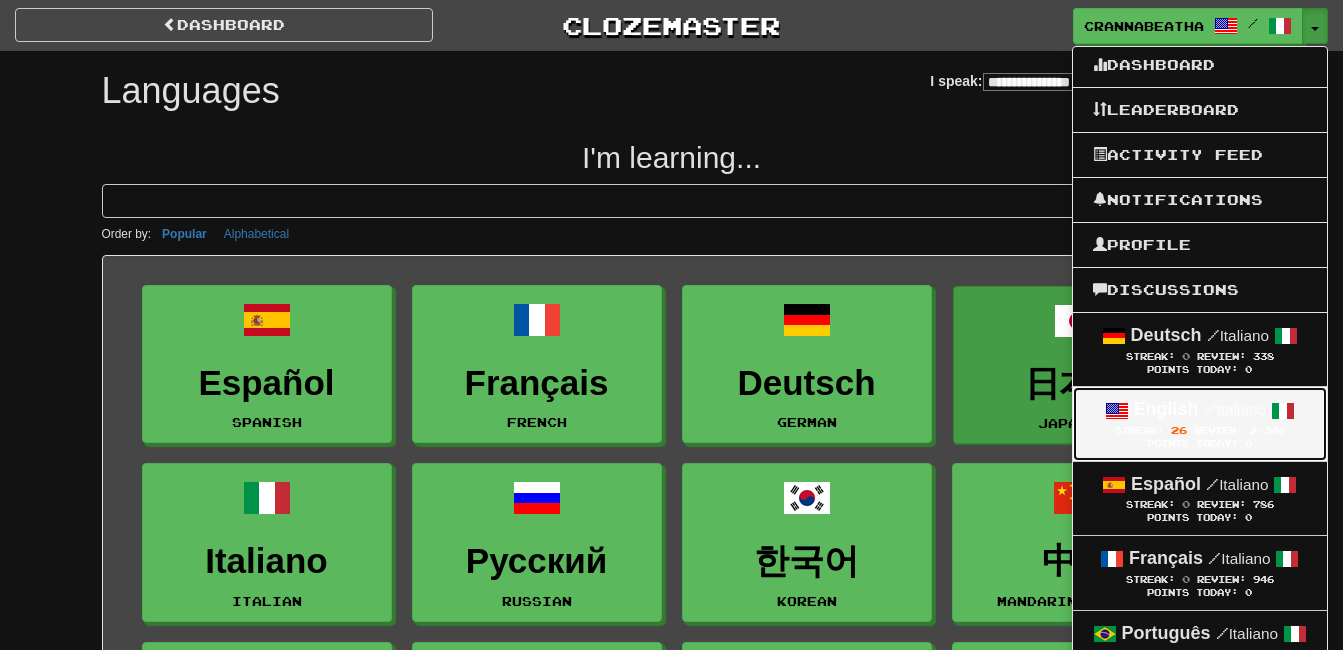 click on "English
/
Italiano" at bounding box center (1200, 410) 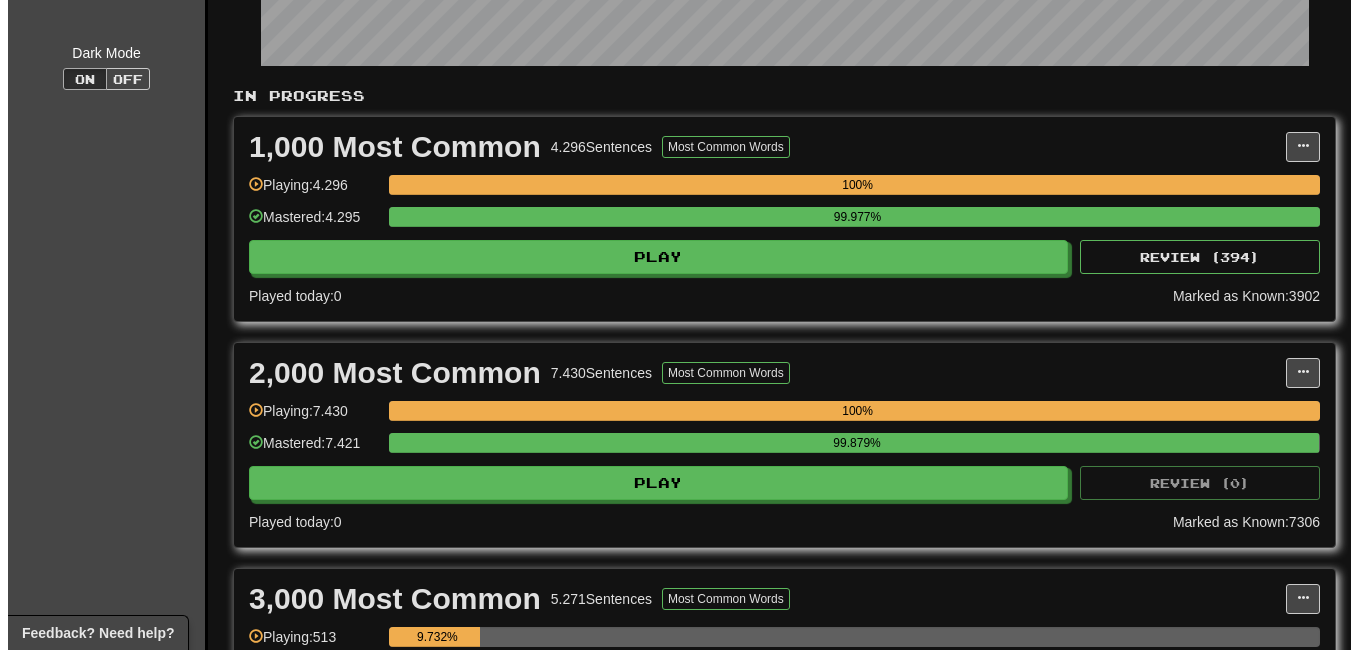 scroll, scrollTop: 500, scrollLeft: 0, axis: vertical 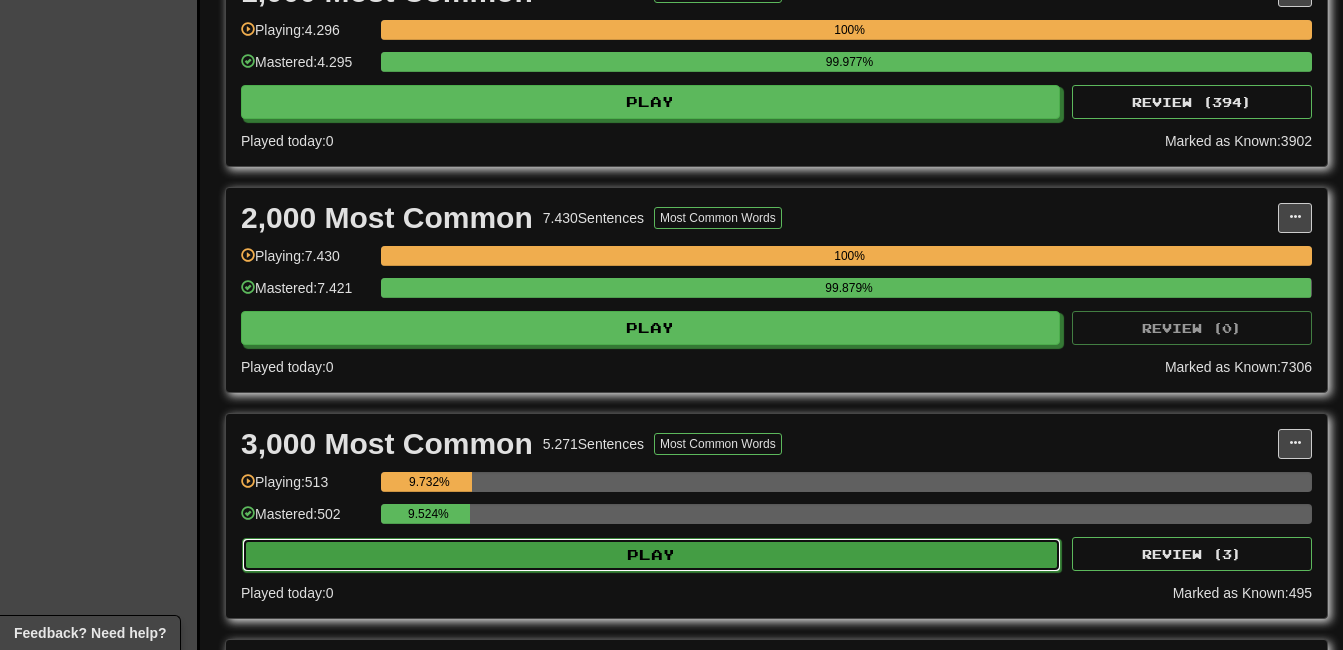 click on "Play" at bounding box center (651, 555) 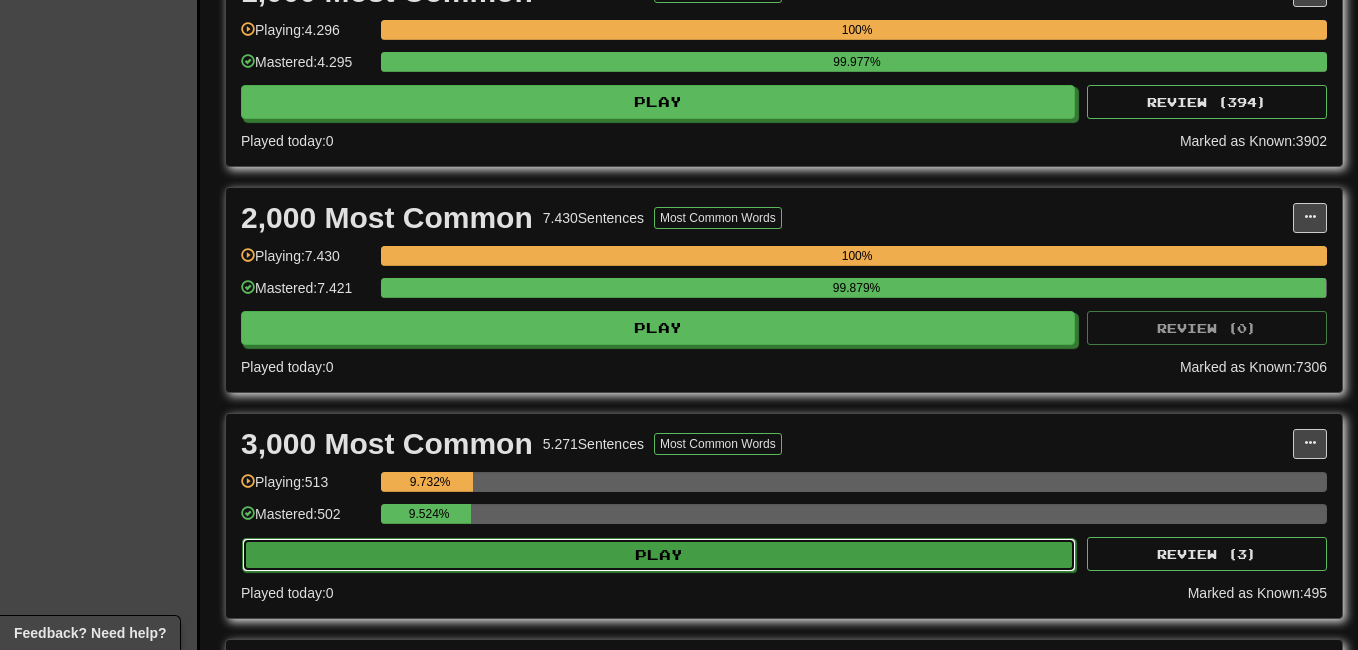 select on "**" 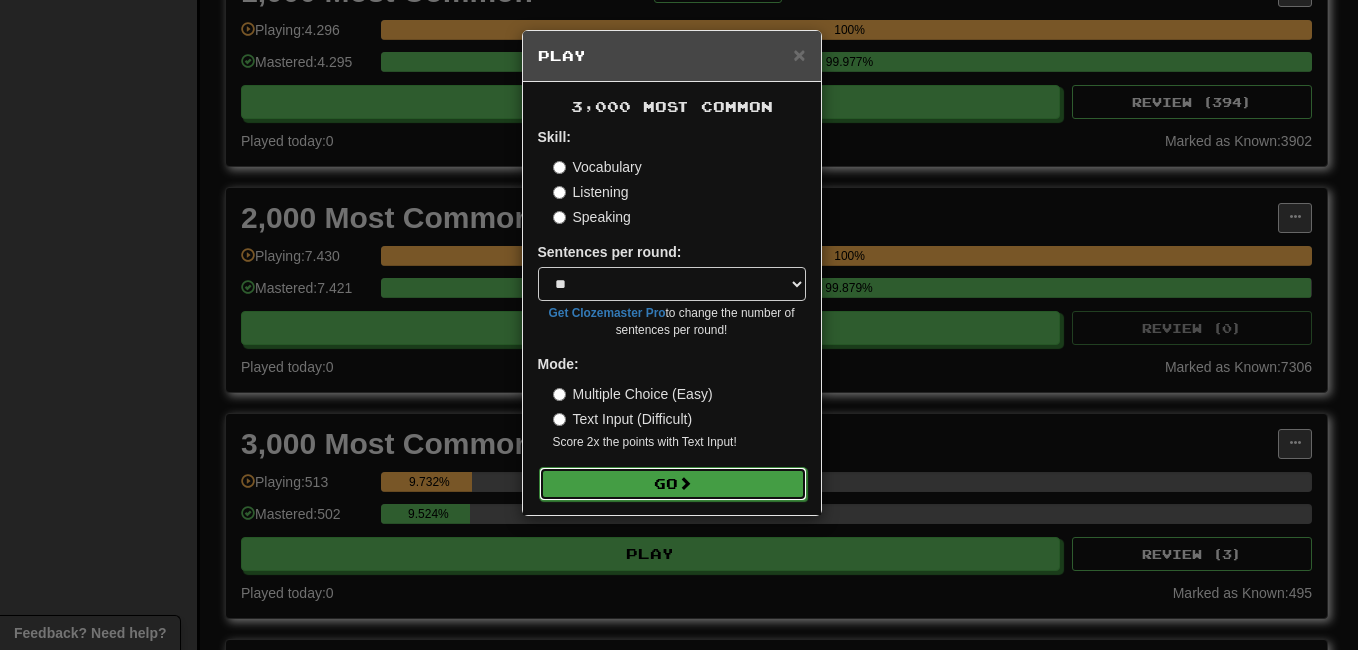 click on "Go" at bounding box center [673, 484] 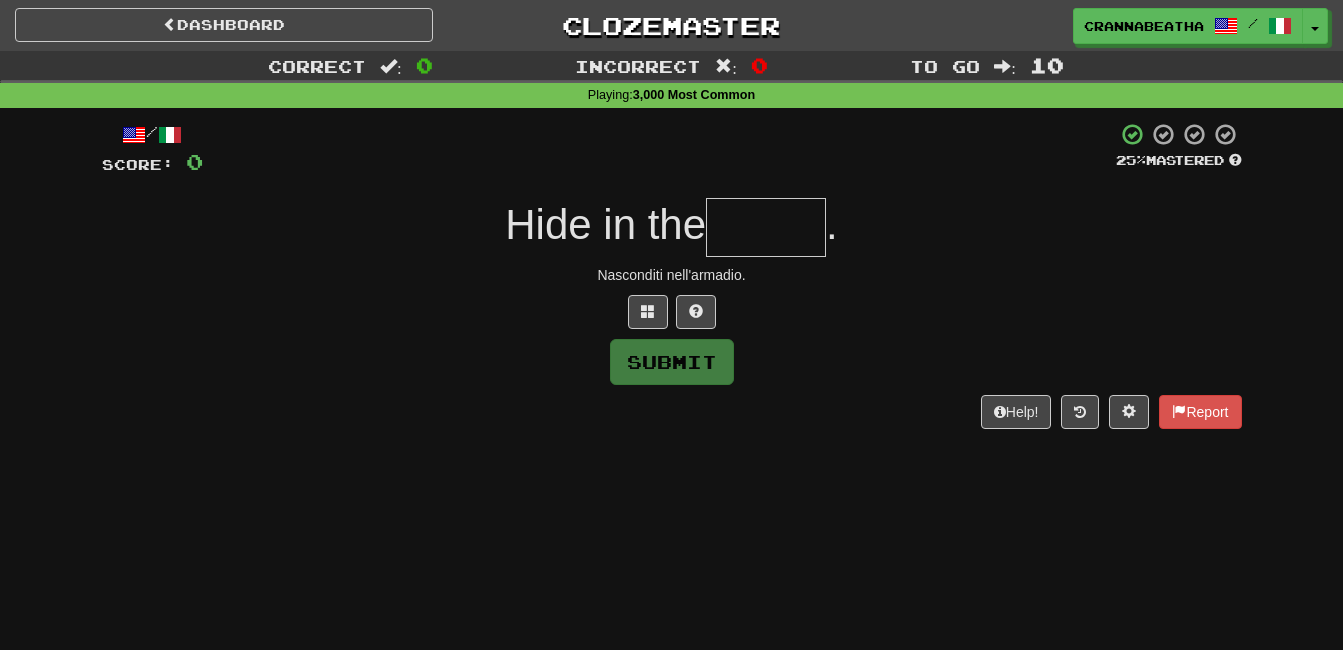 scroll, scrollTop: 0, scrollLeft: 0, axis: both 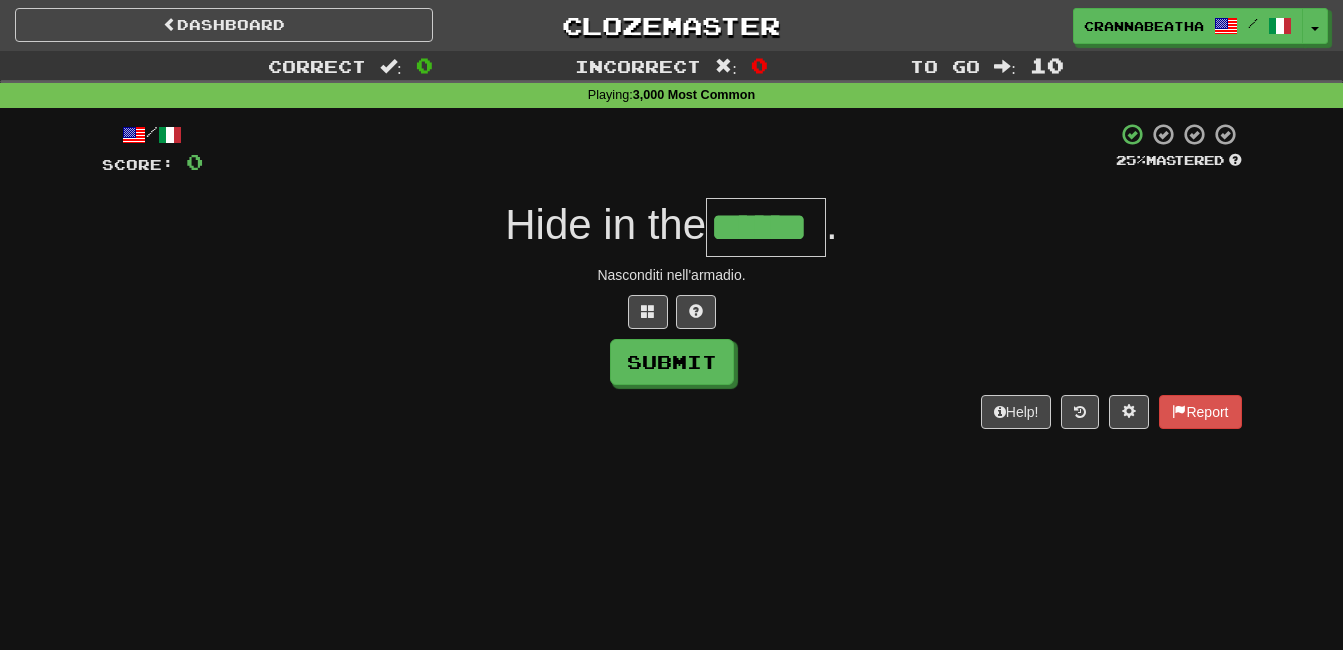 type on "******" 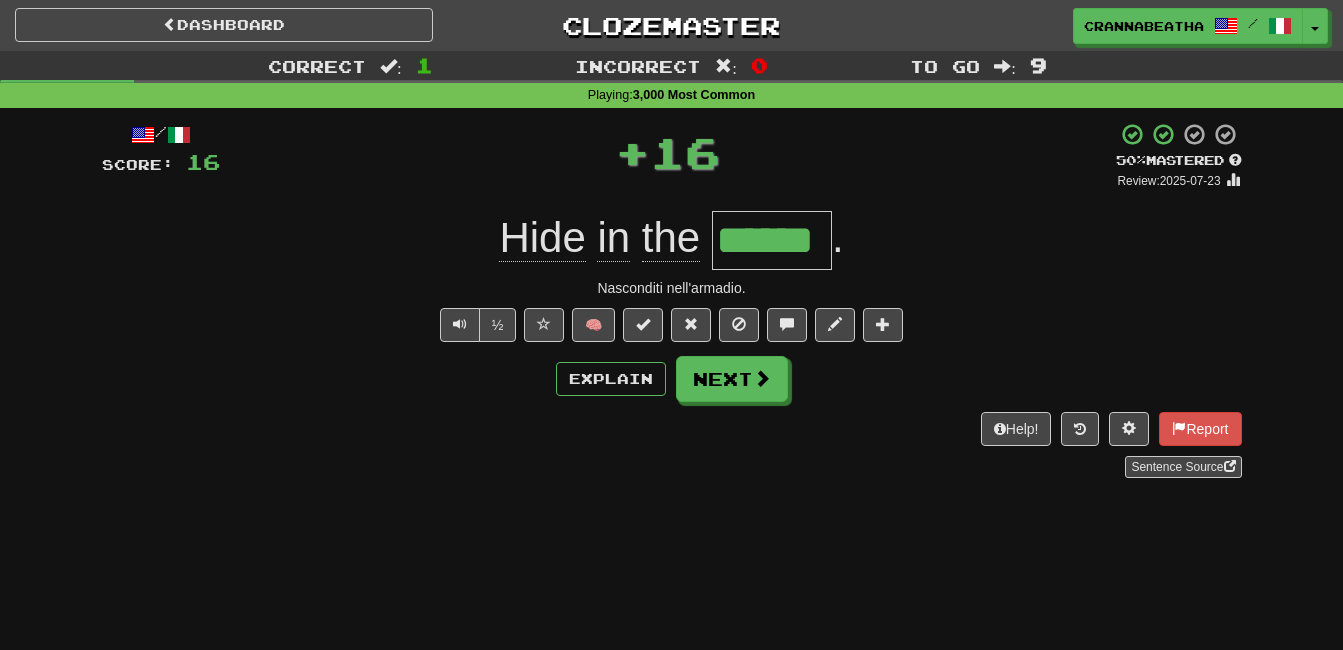 type 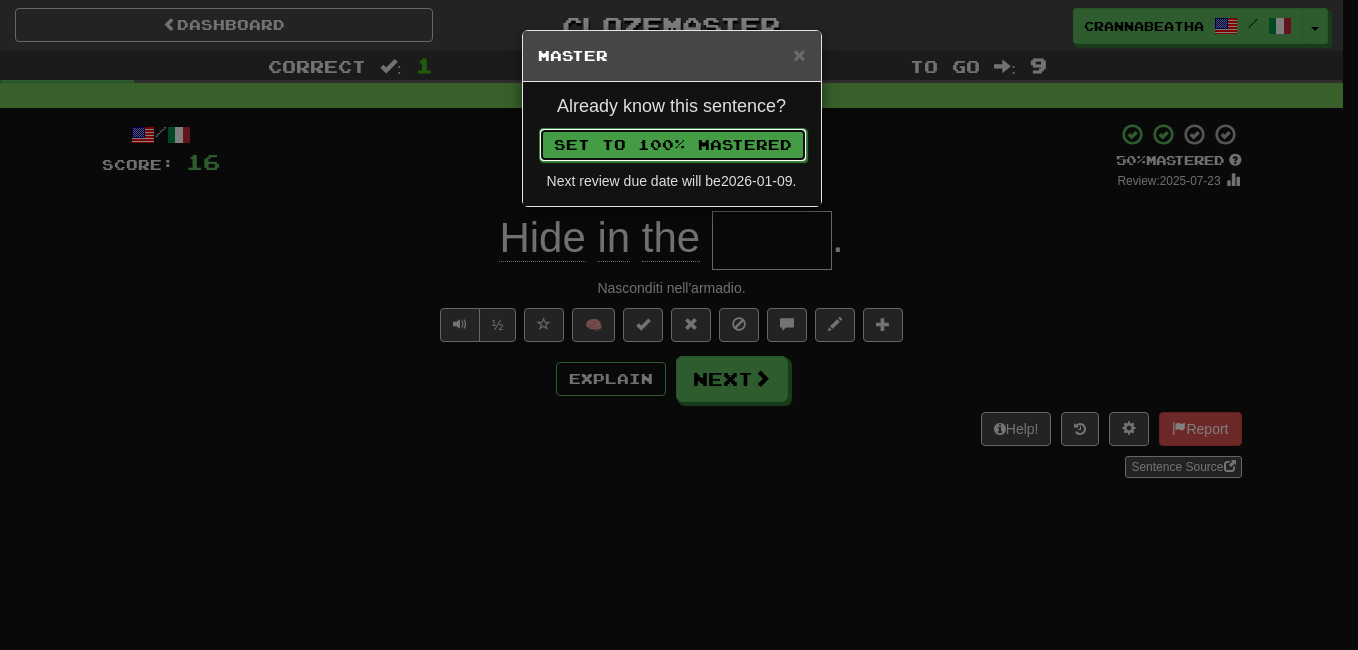 click on "Set to 100% Mastered" at bounding box center (673, 145) 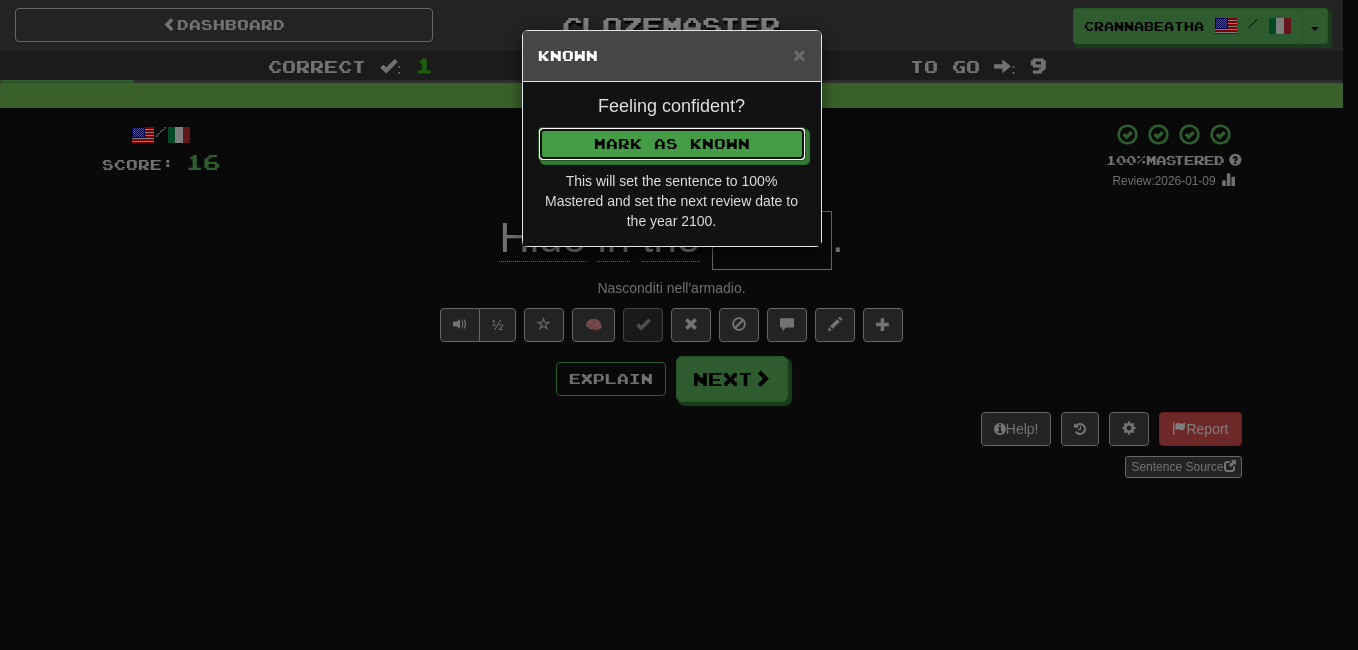 type 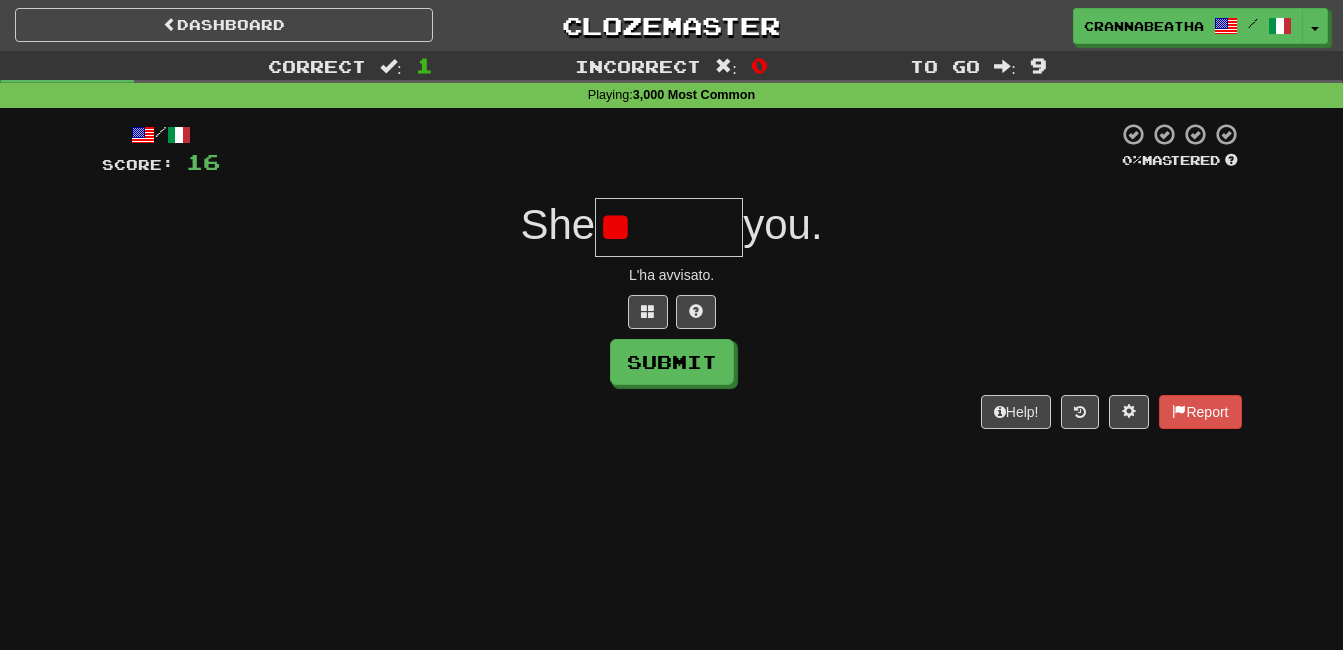 type on "*" 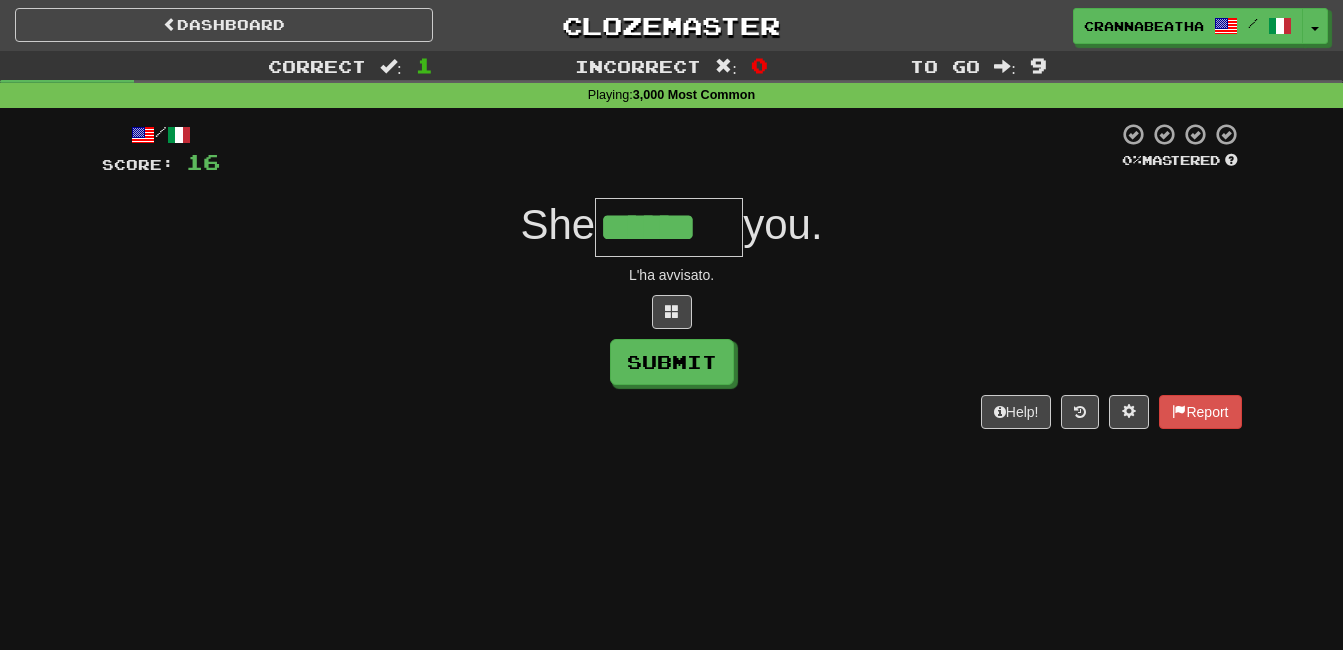 type on "******" 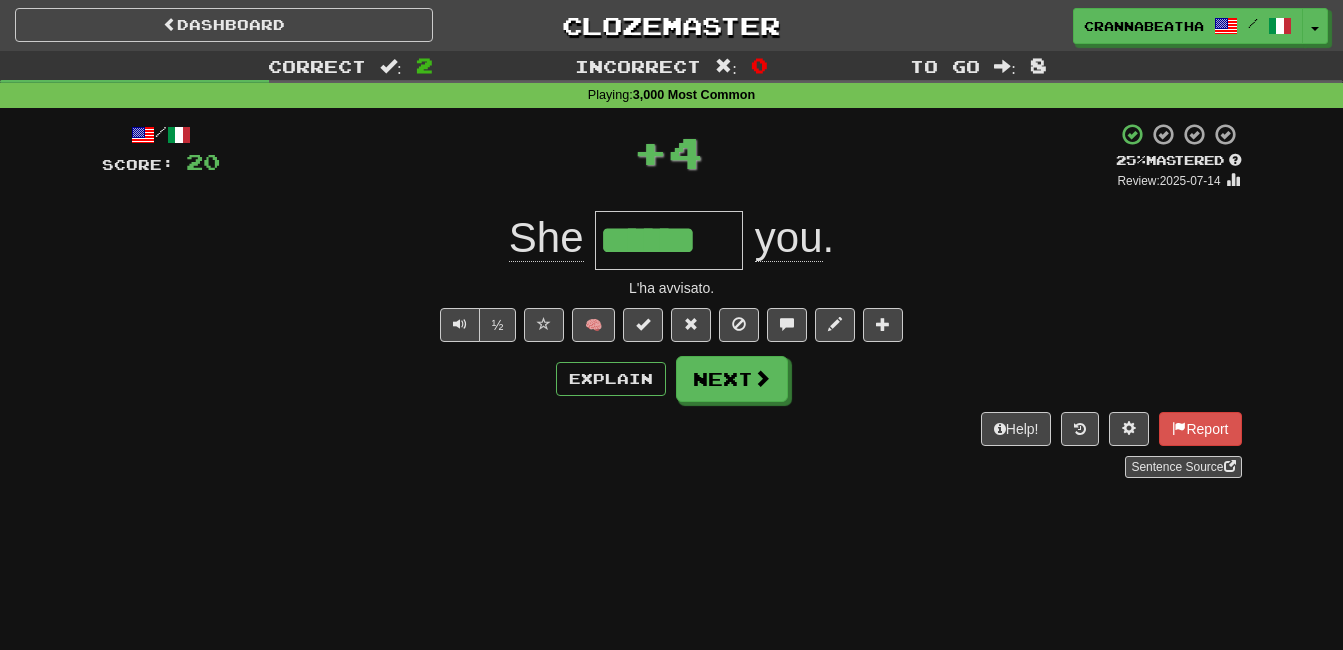 type 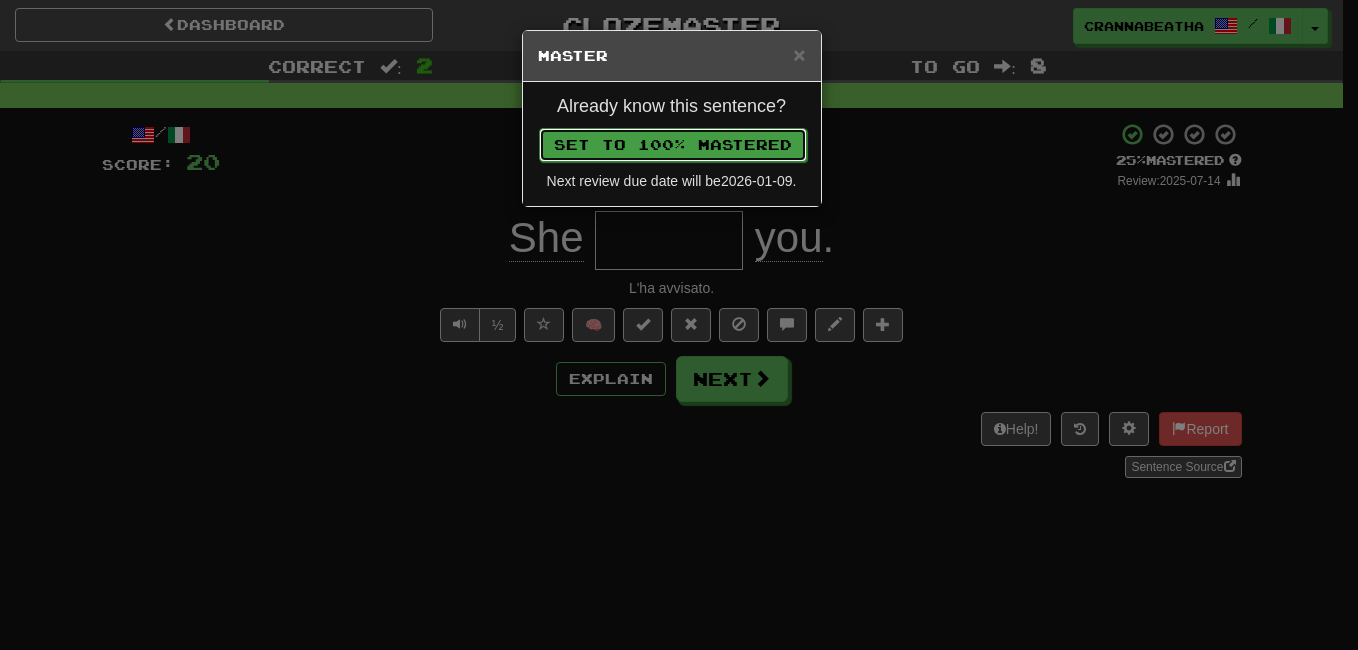 type 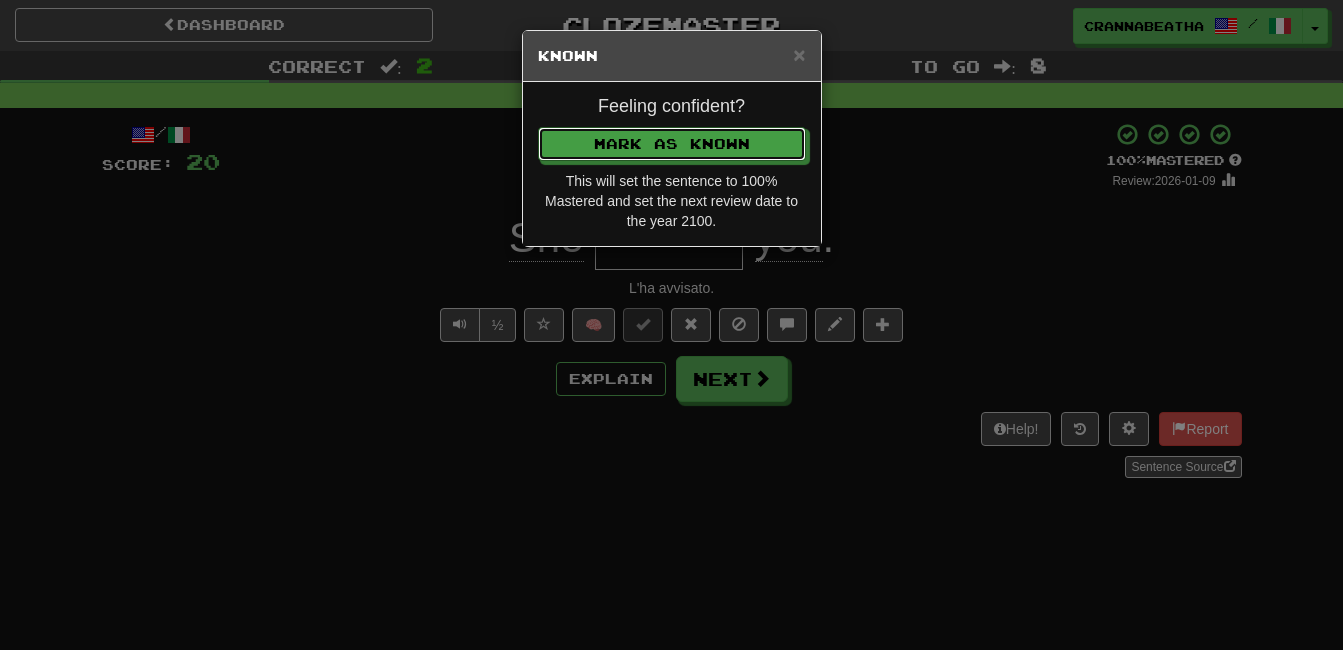 click on "Mark as Known" at bounding box center [672, 144] 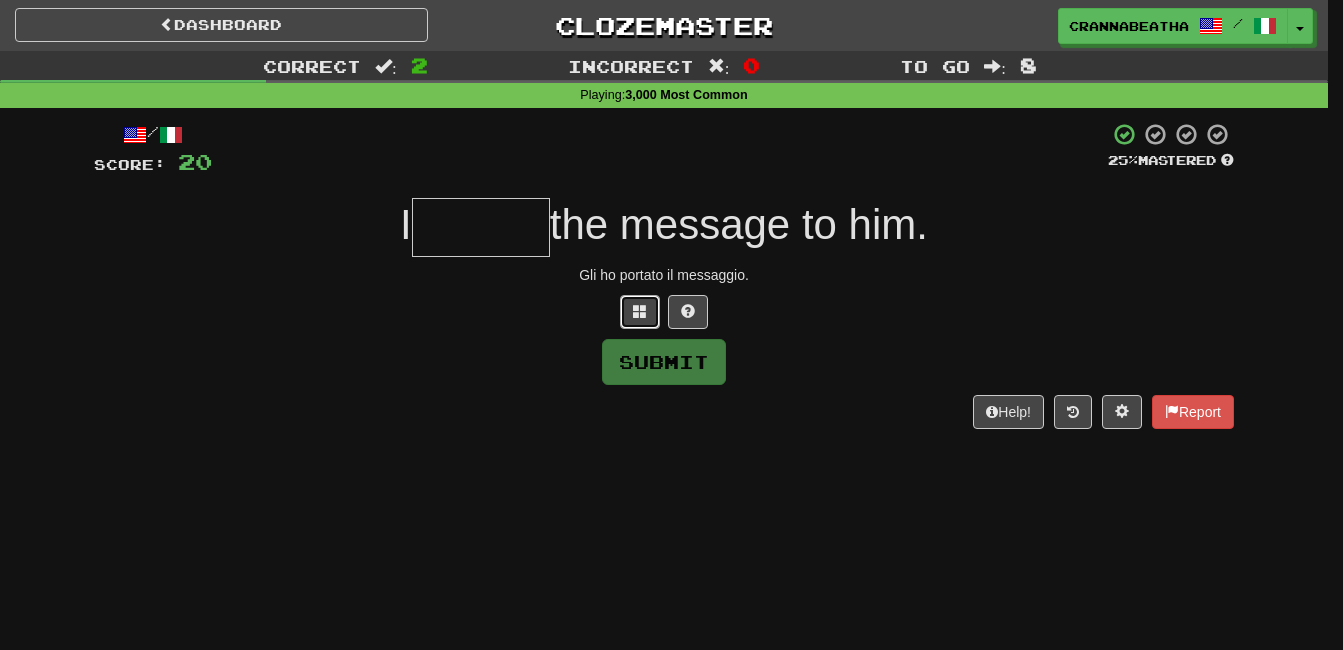 click at bounding box center (640, 312) 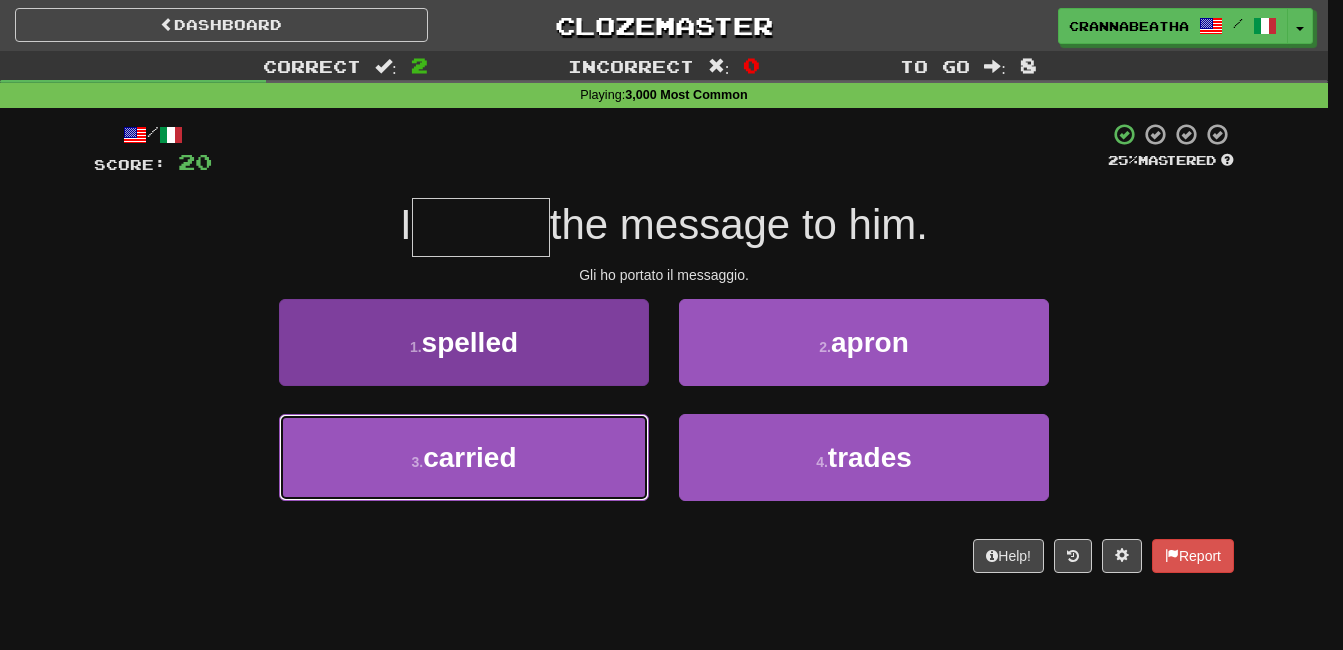 click on "3 . carried" at bounding box center [464, 457] 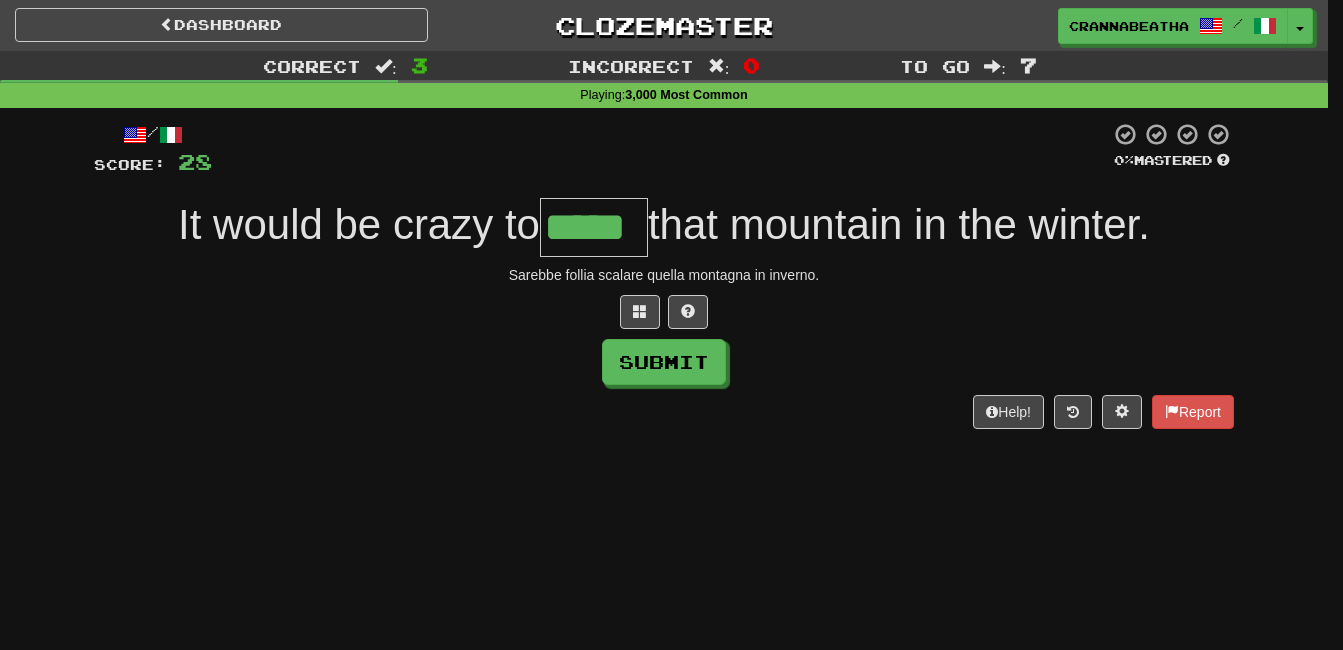 type on "*****" 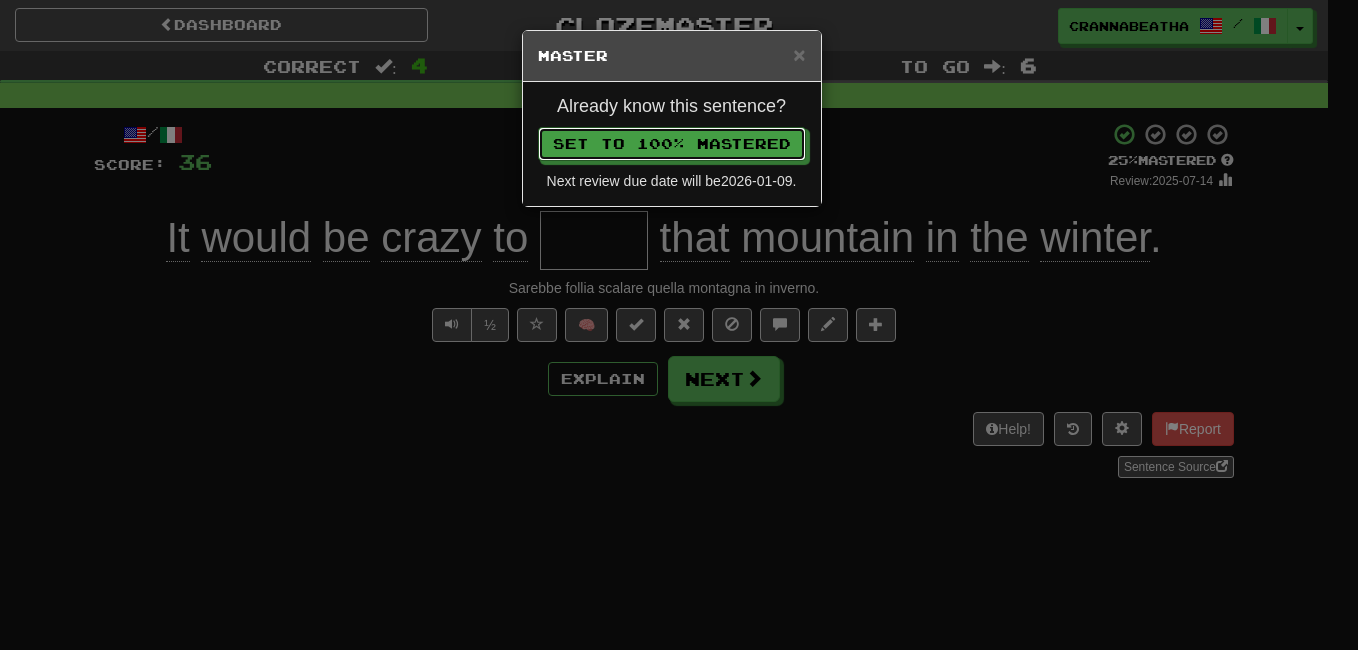 click on "Set to 100% Mastered" at bounding box center [672, 144] 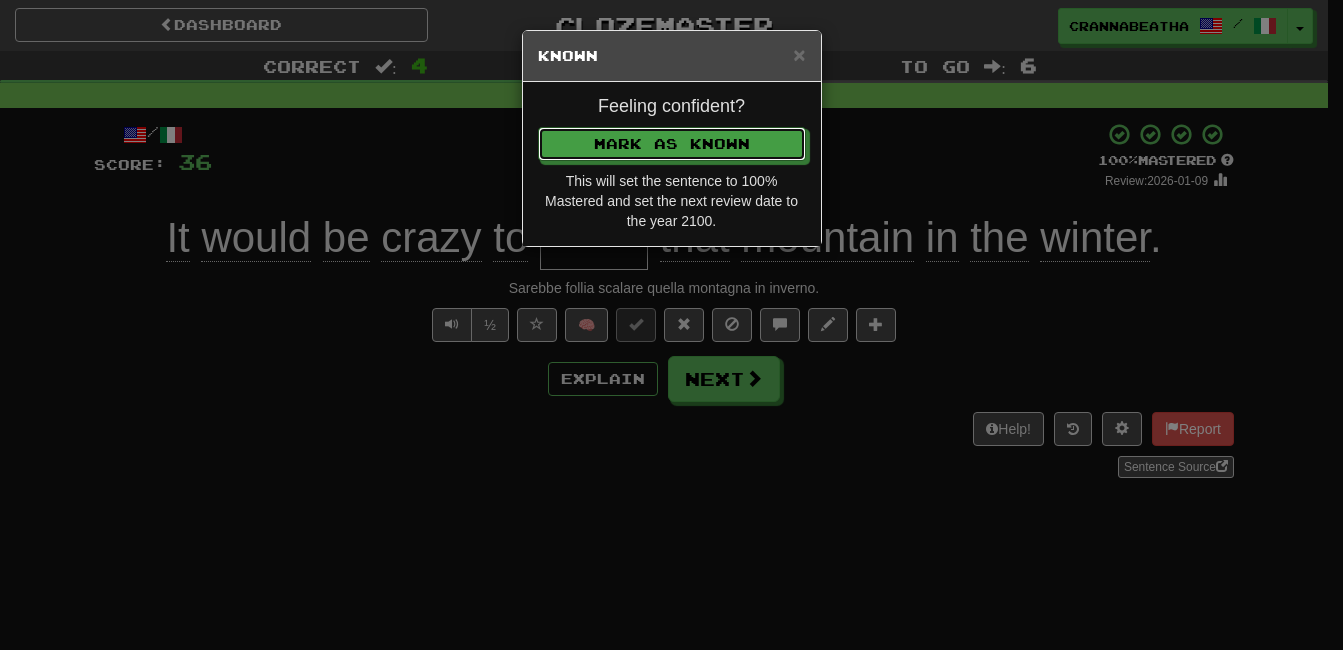 click on "Mark as Known" at bounding box center [672, 144] 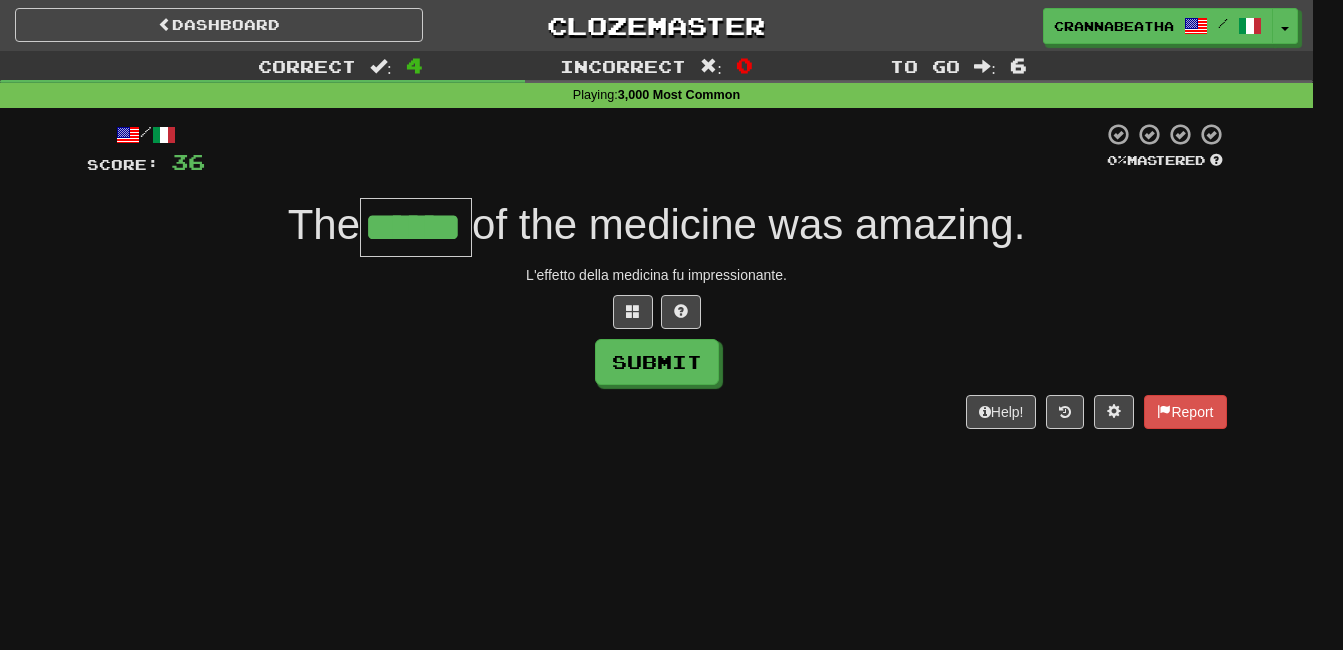 type on "******" 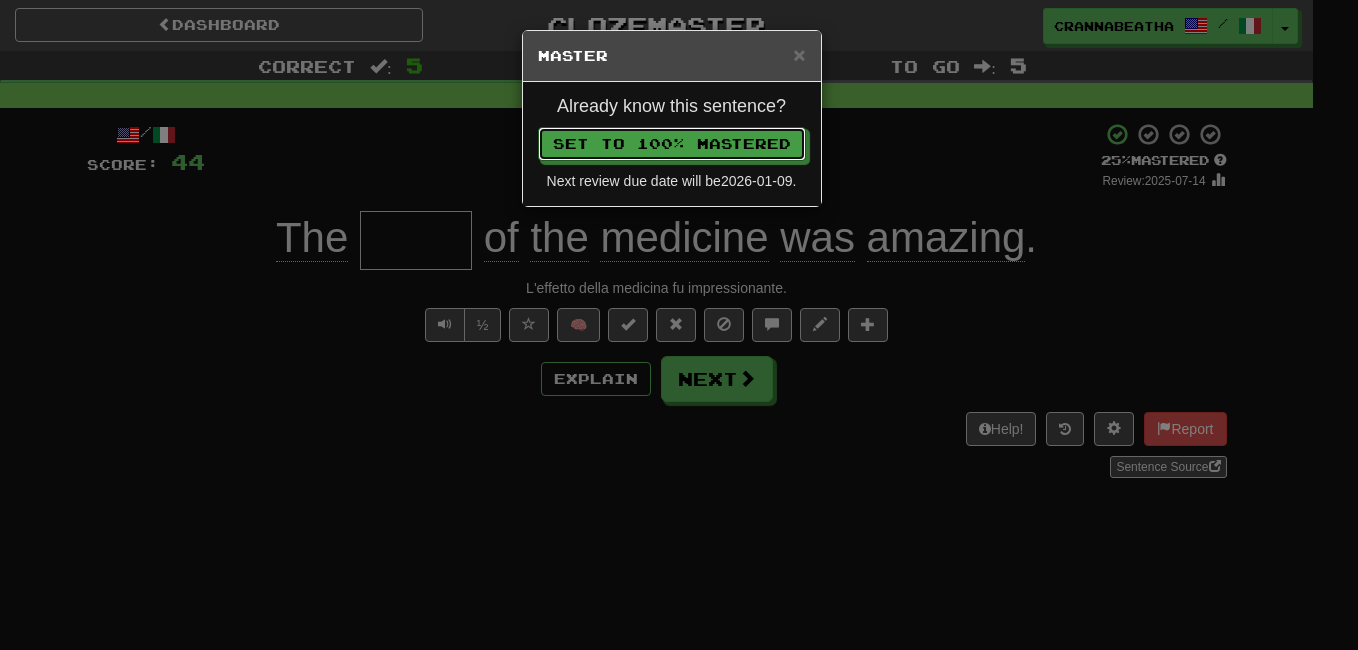 click on "Set to 100% Mastered" at bounding box center (672, 144) 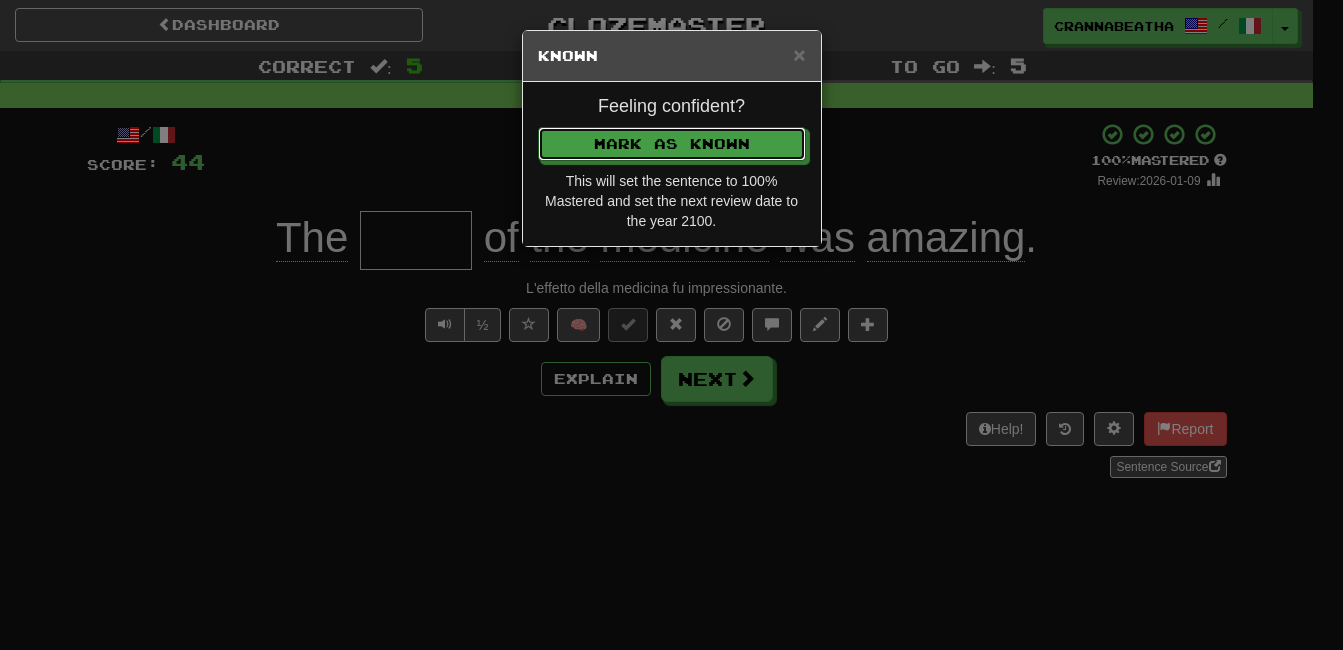 click on "Mark as Known" at bounding box center [672, 144] 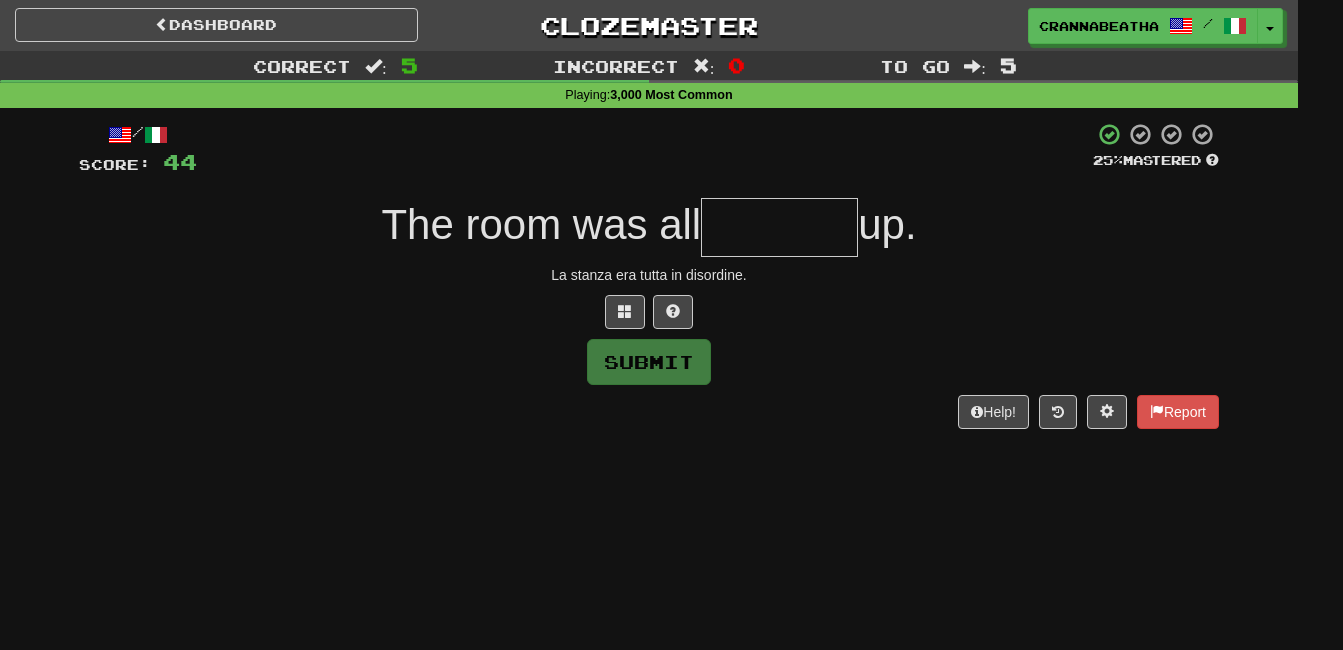 type on "*" 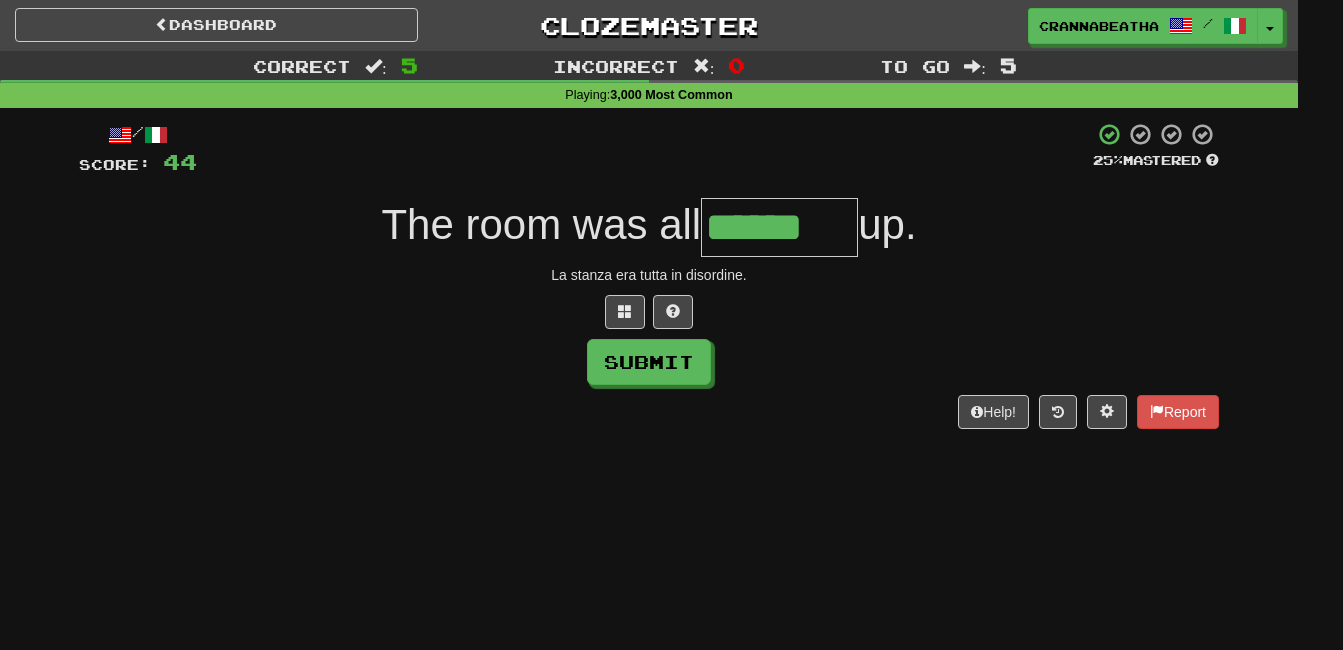 type on "******" 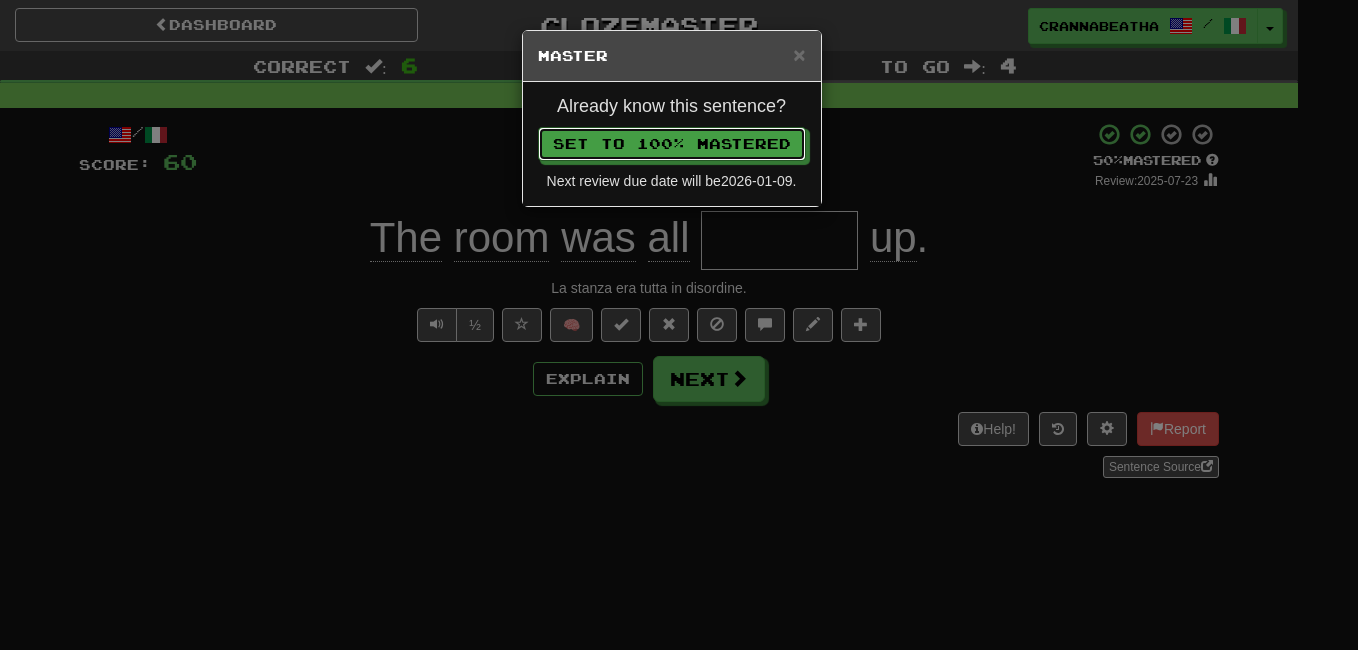 click on "Set to 100% Mastered" at bounding box center (672, 144) 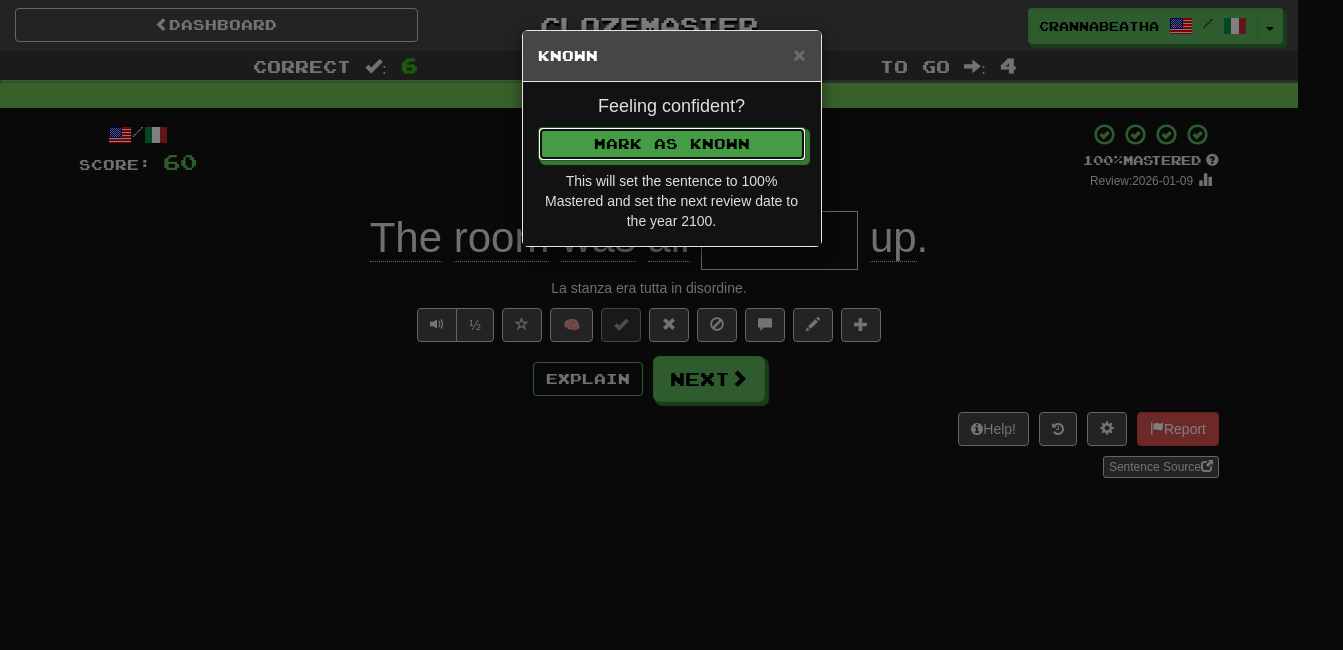 click on "Mark as Known" at bounding box center (672, 144) 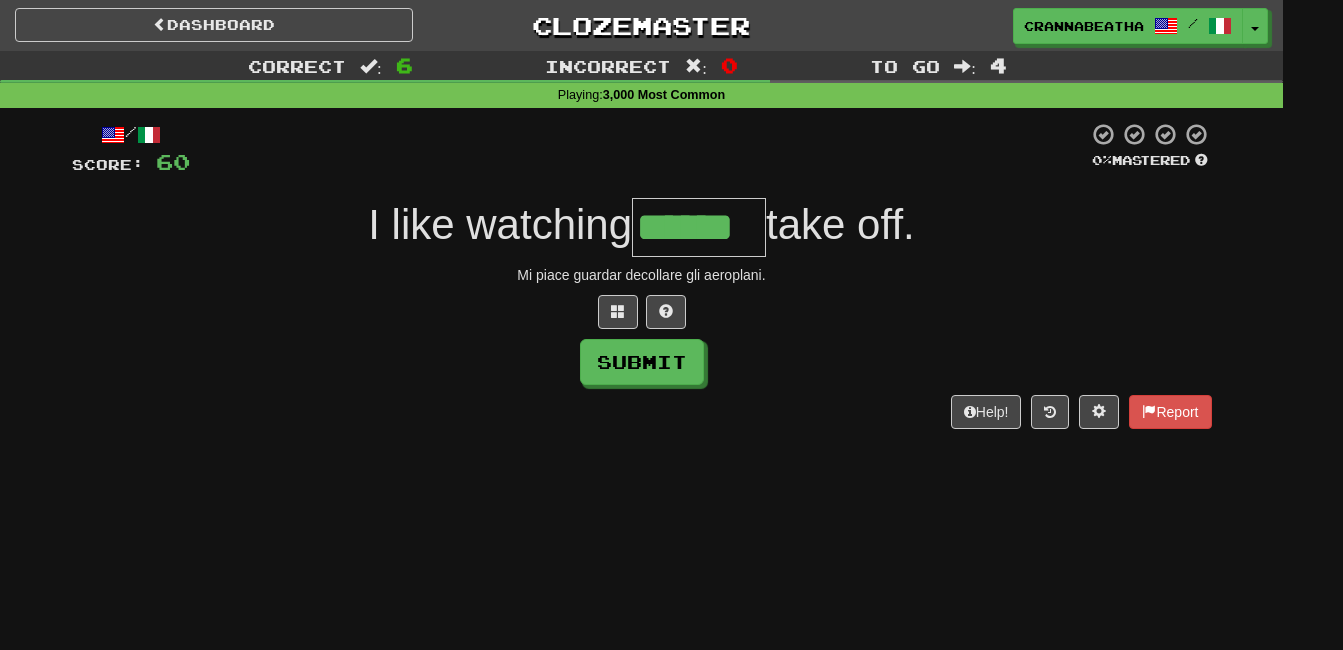 type on "******" 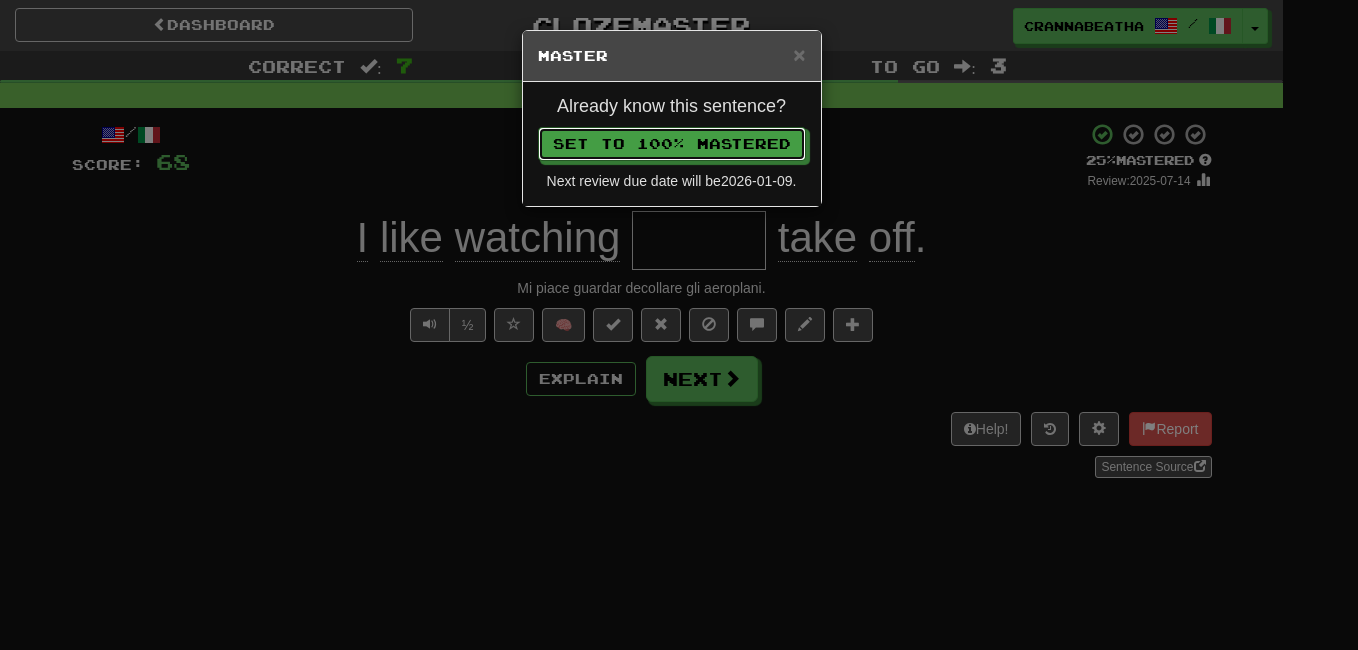 click on "Set to 100% Mastered" at bounding box center [672, 144] 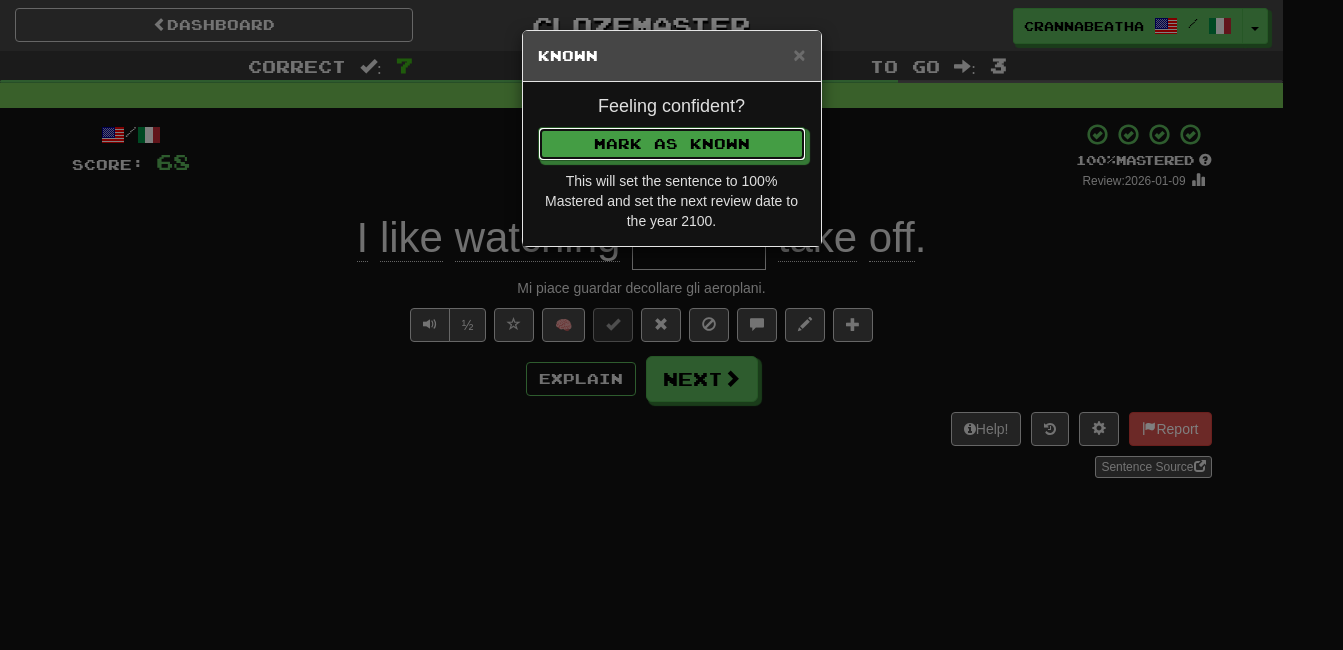 click on "Mark as Known" at bounding box center (672, 144) 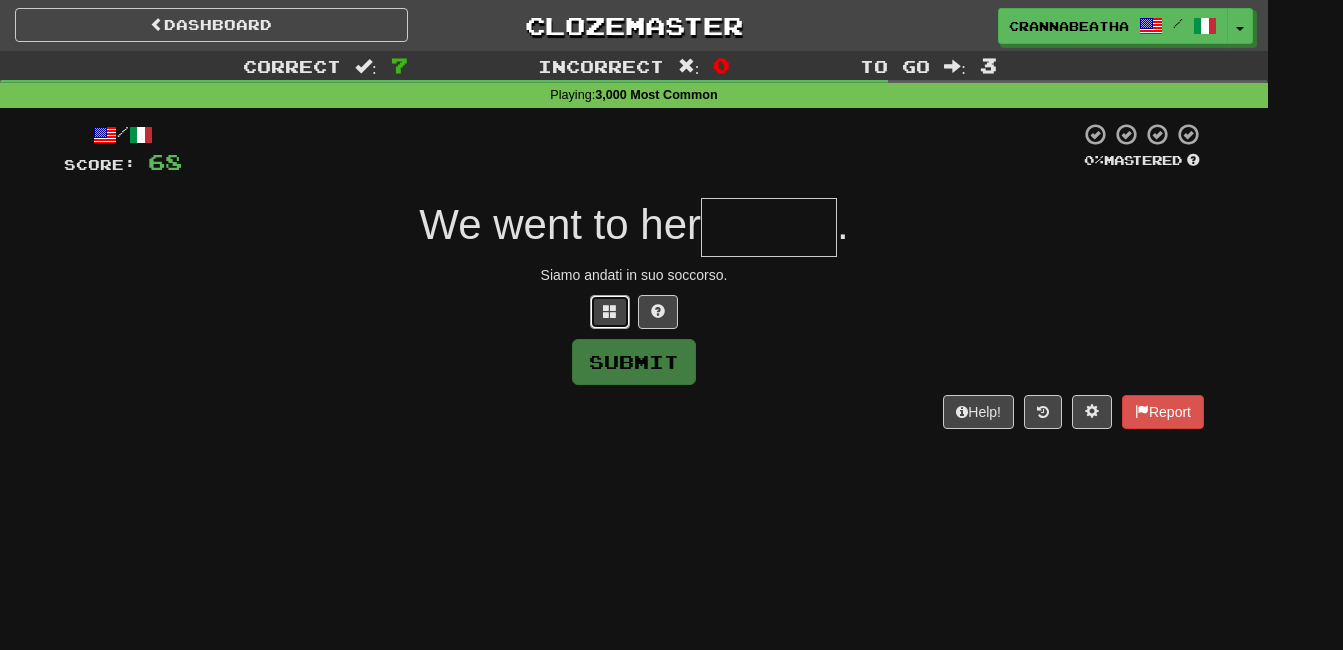 click at bounding box center (610, 311) 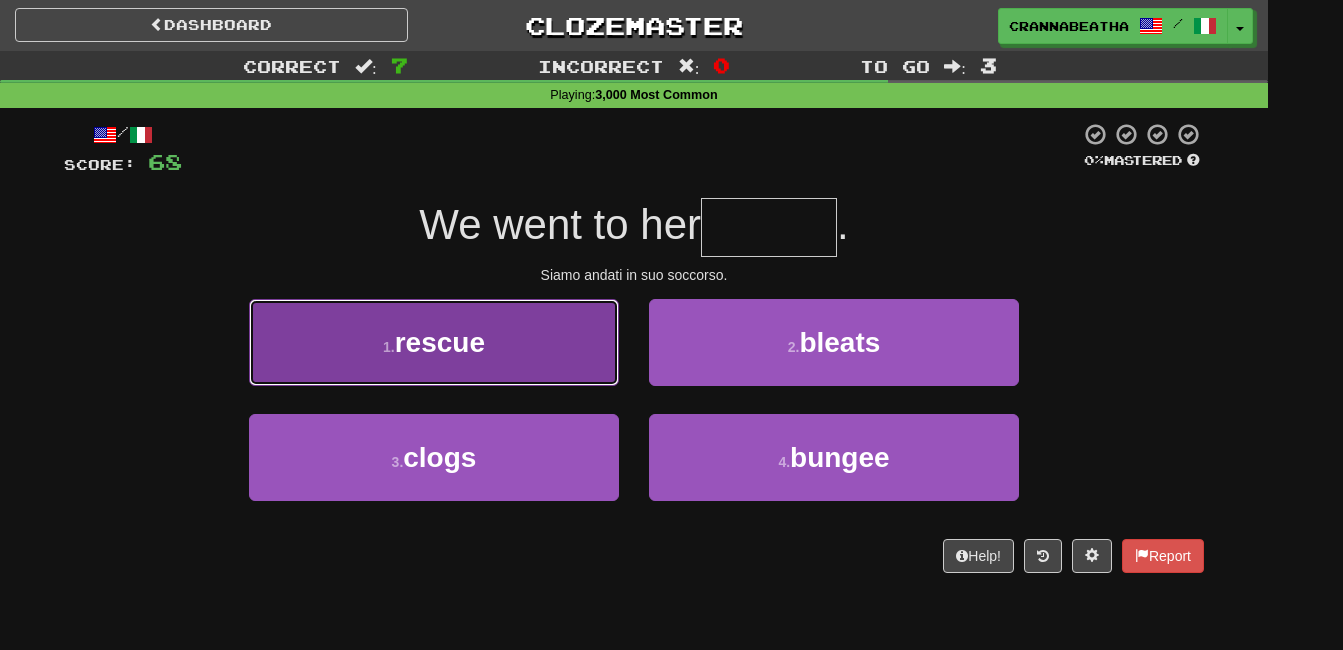 click on "1 .  rescue" at bounding box center (434, 342) 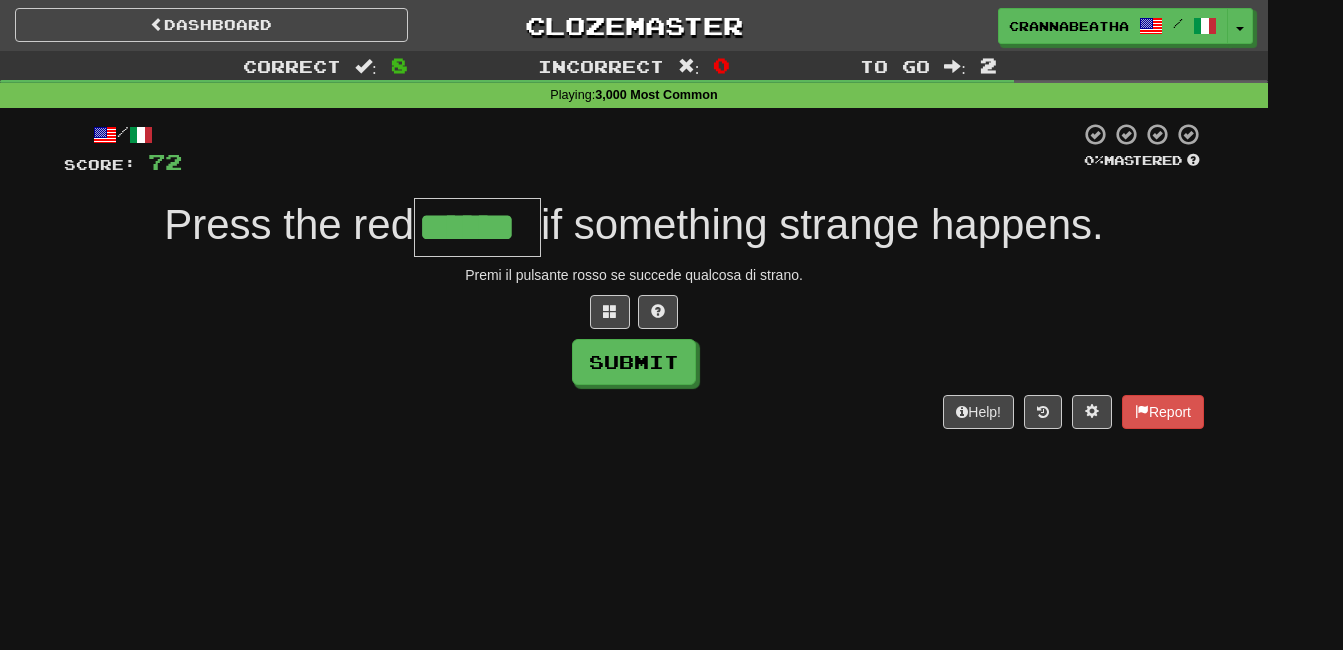 type on "******" 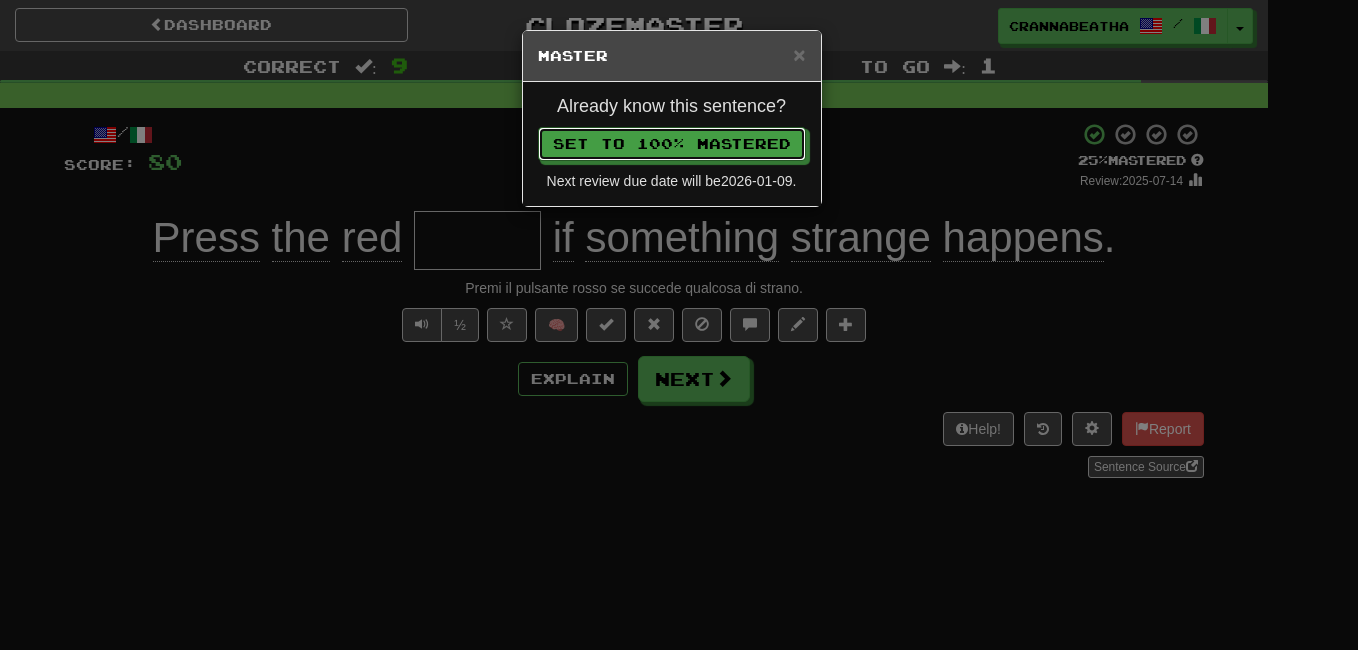 click on "Set to 100% Mastered" at bounding box center [672, 144] 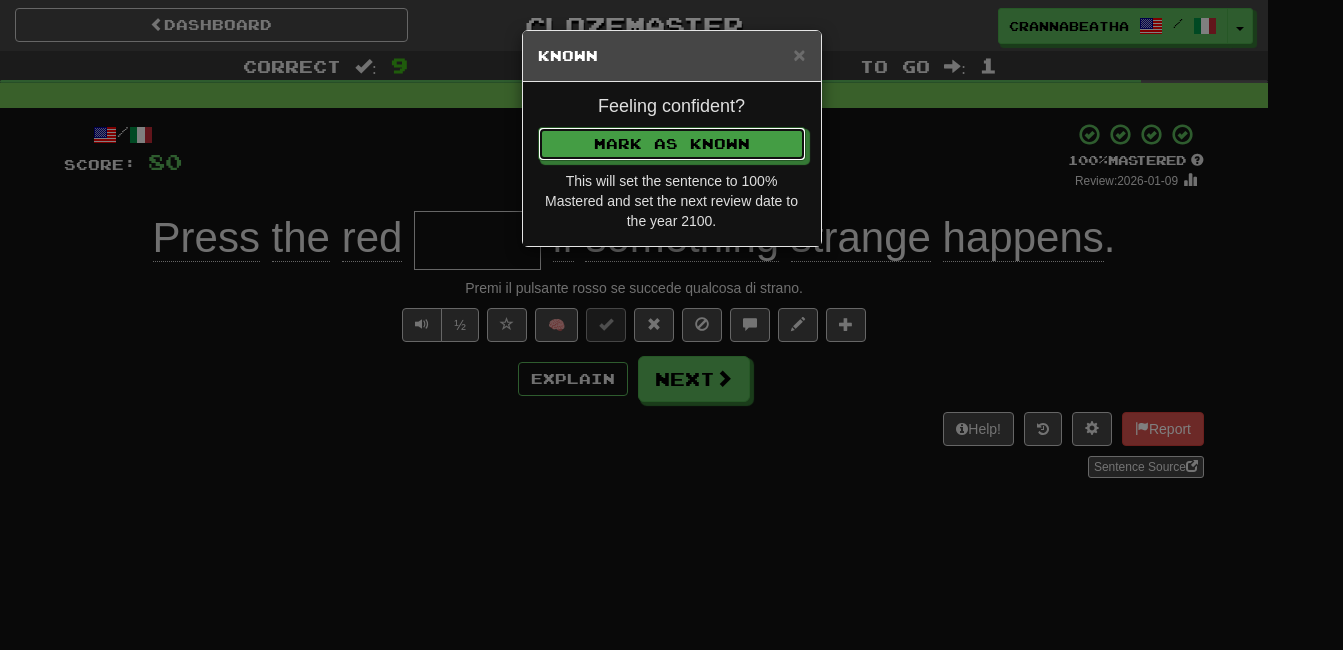 click on "Mark as Known" at bounding box center (672, 144) 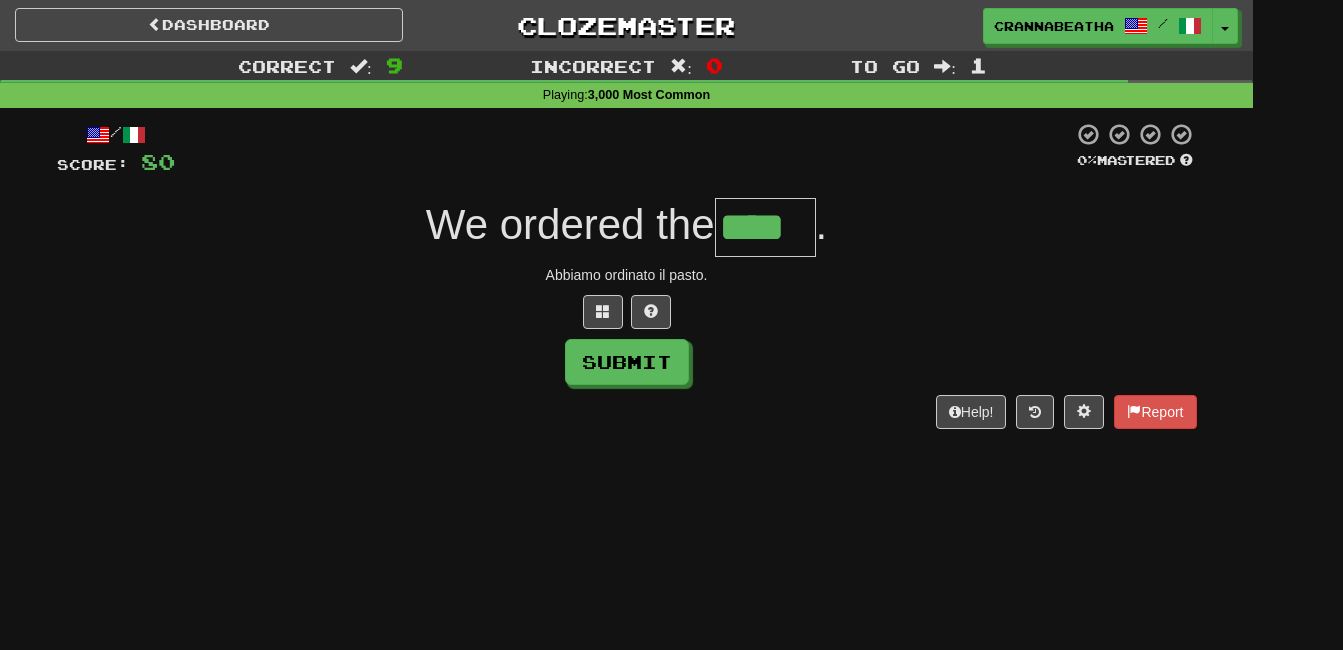 type on "****" 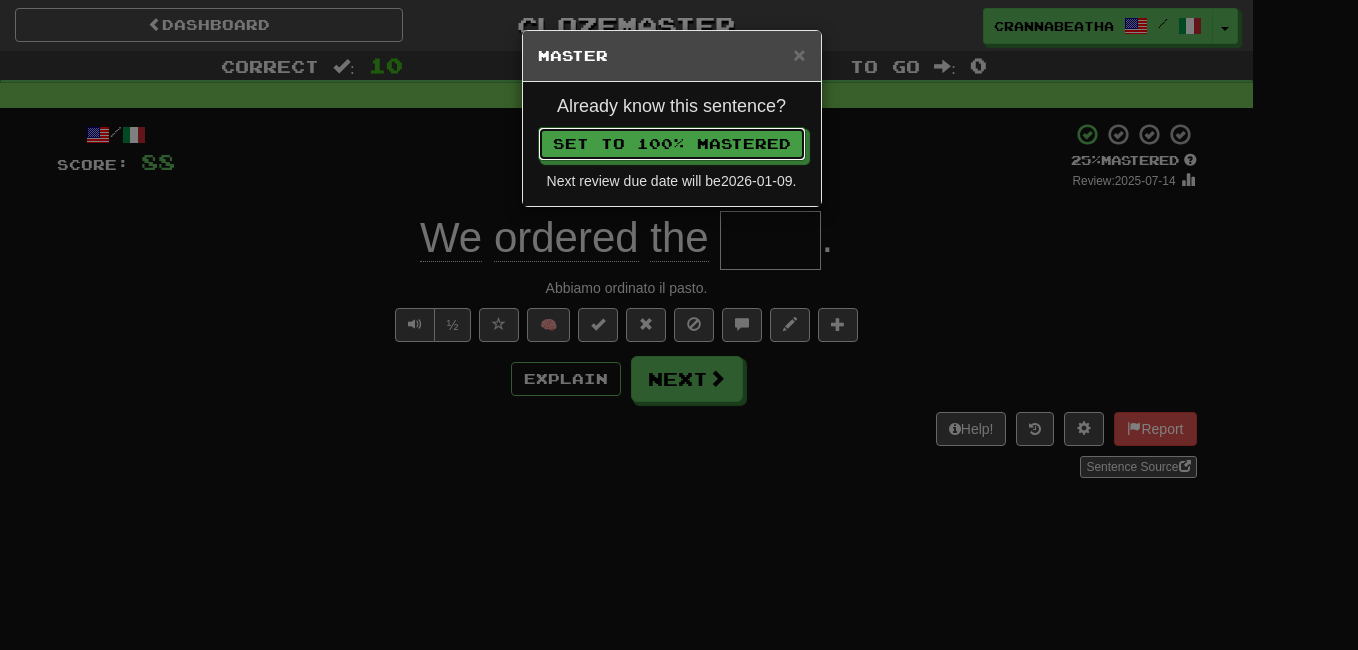 click on "Set to 100% Mastered" at bounding box center [672, 144] 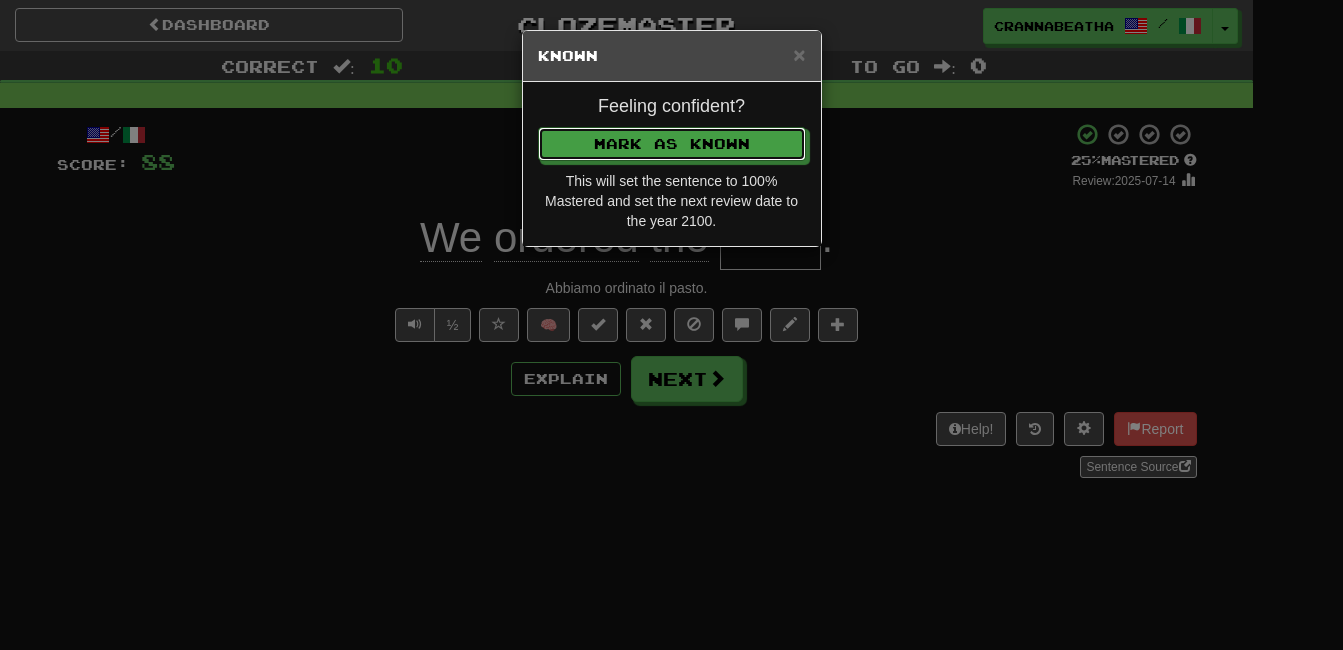 click on "Mark as Known" at bounding box center [672, 144] 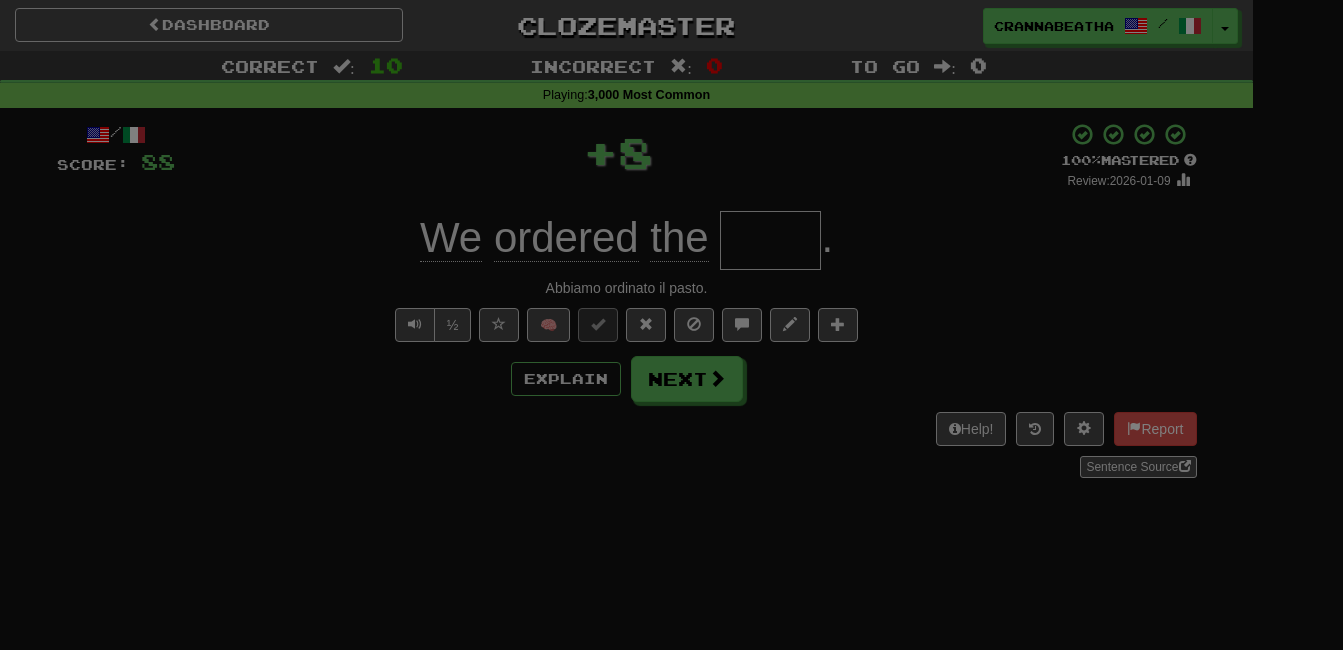 click on "Mark as Known" at bounding box center [672, 90] 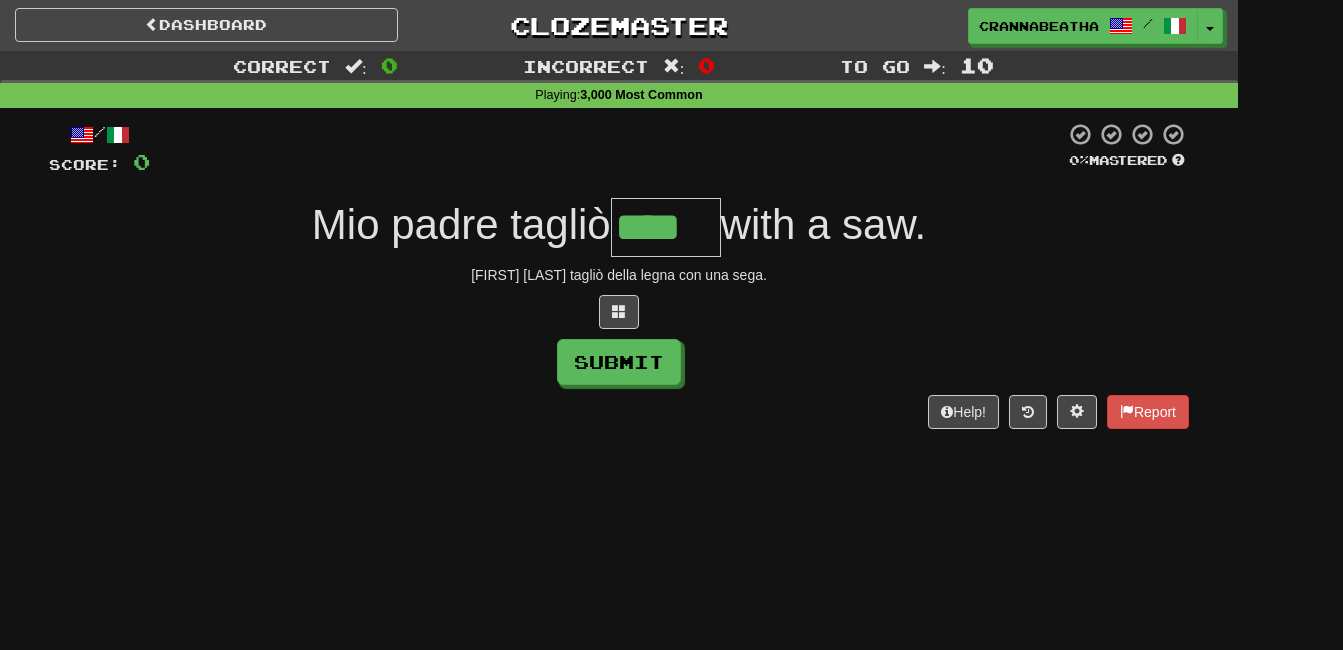 type on "****" 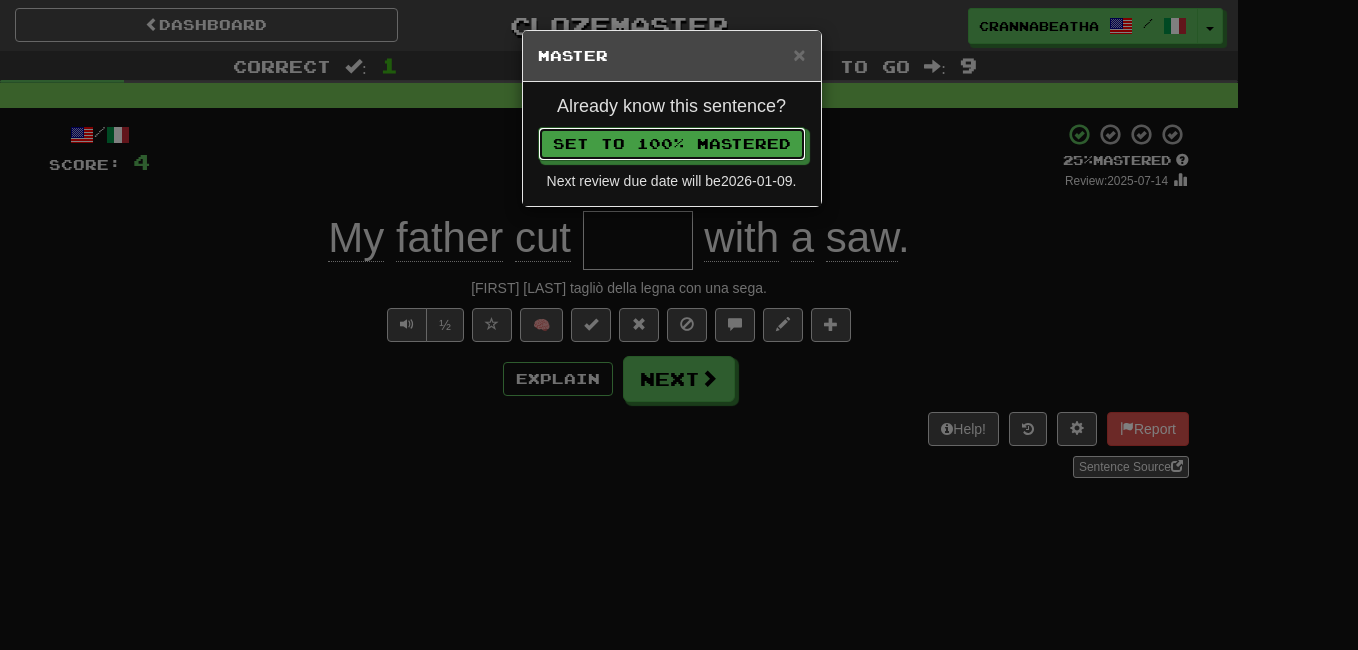 type 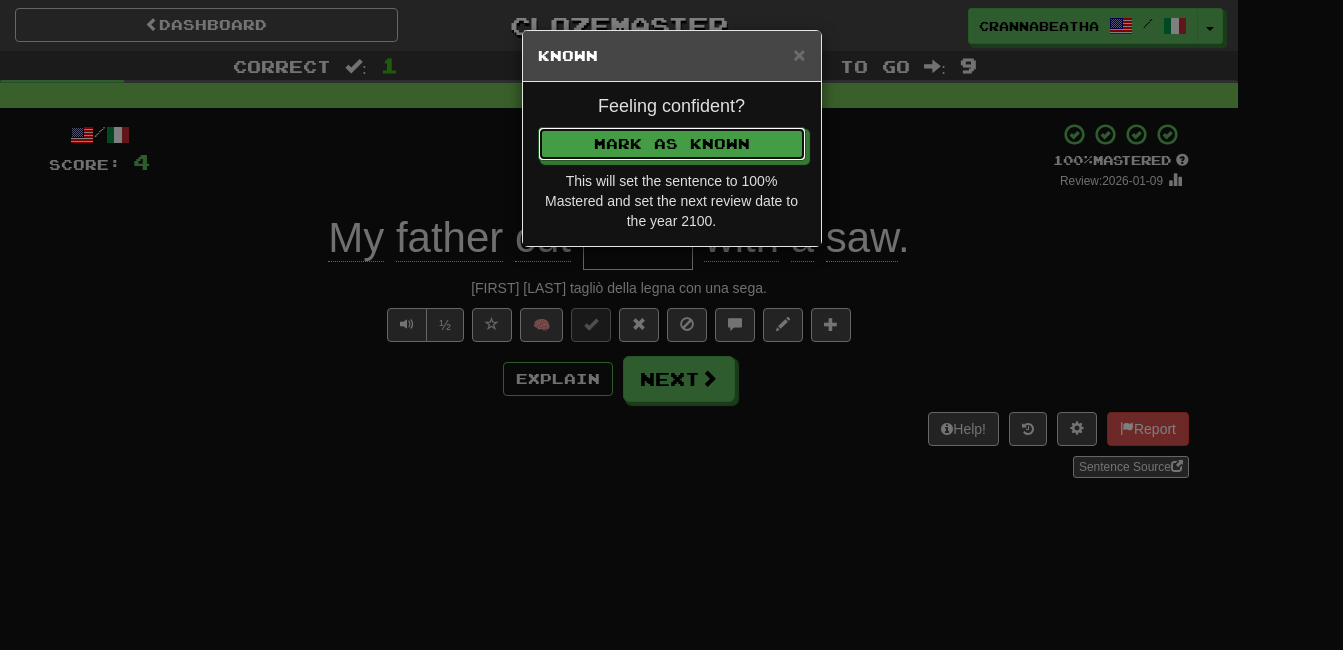 type 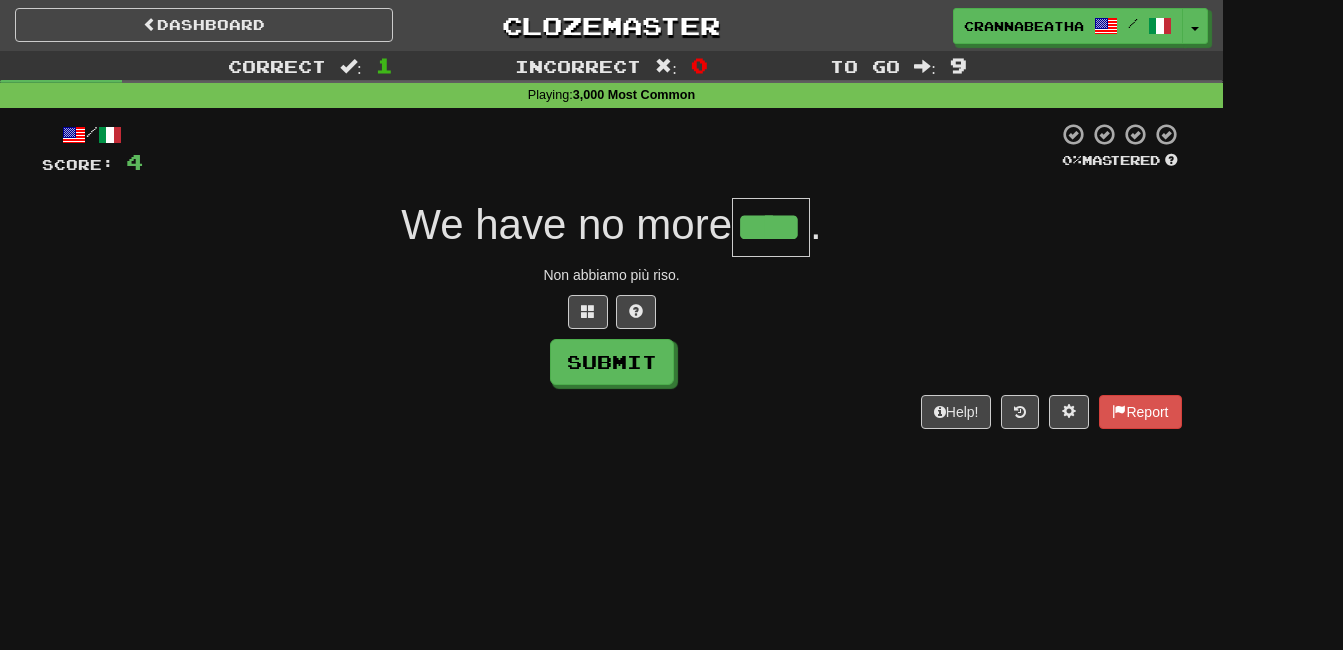 type on "****" 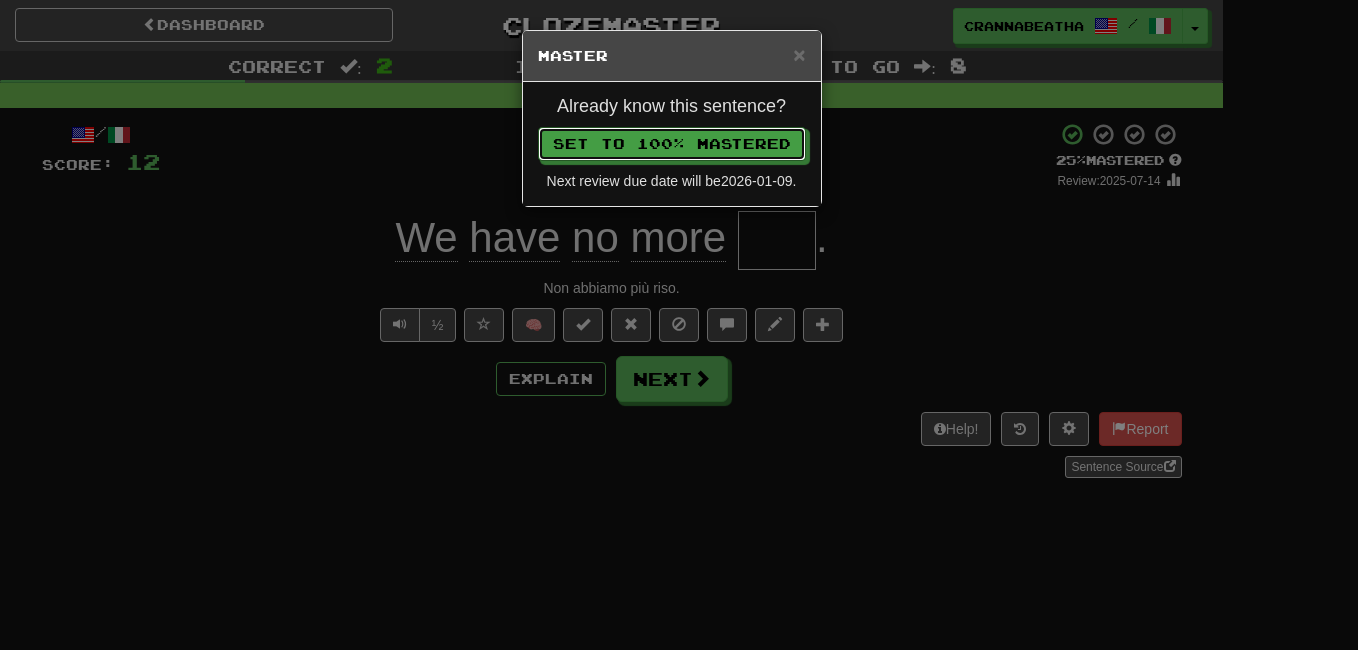 click on "Set to 100% Mastered" at bounding box center (672, 144) 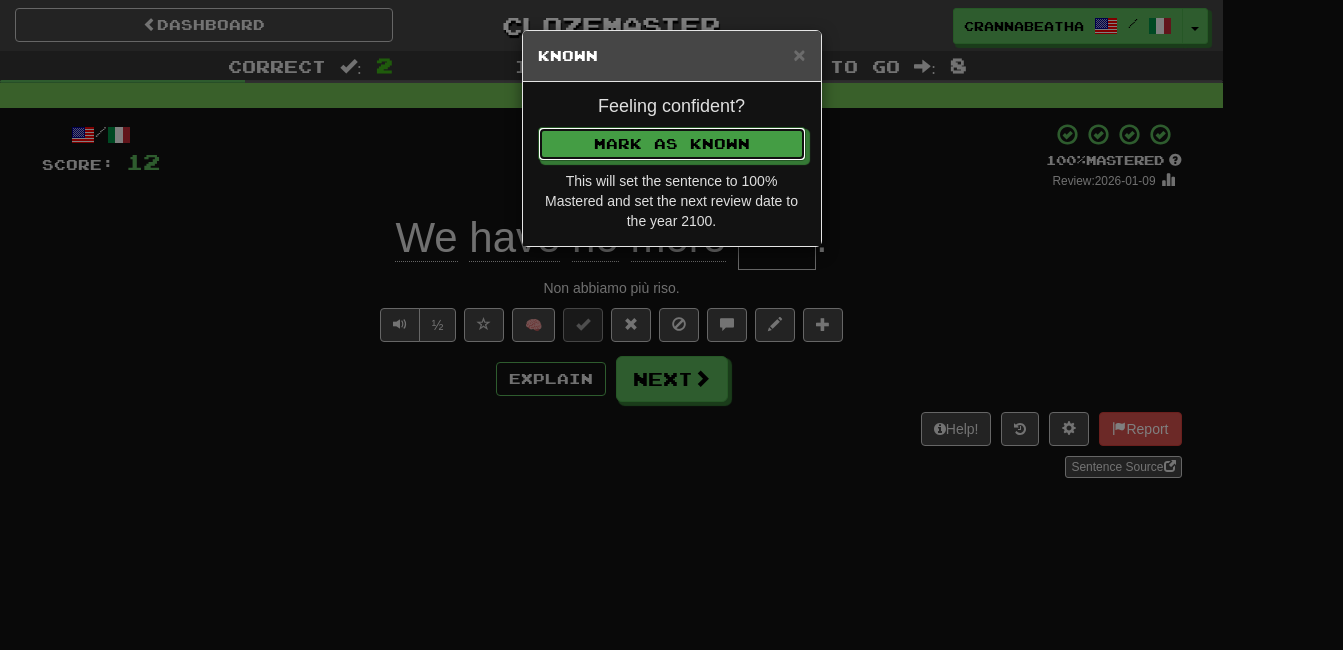 click on "Mark as Known" at bounding box center (672, 144) 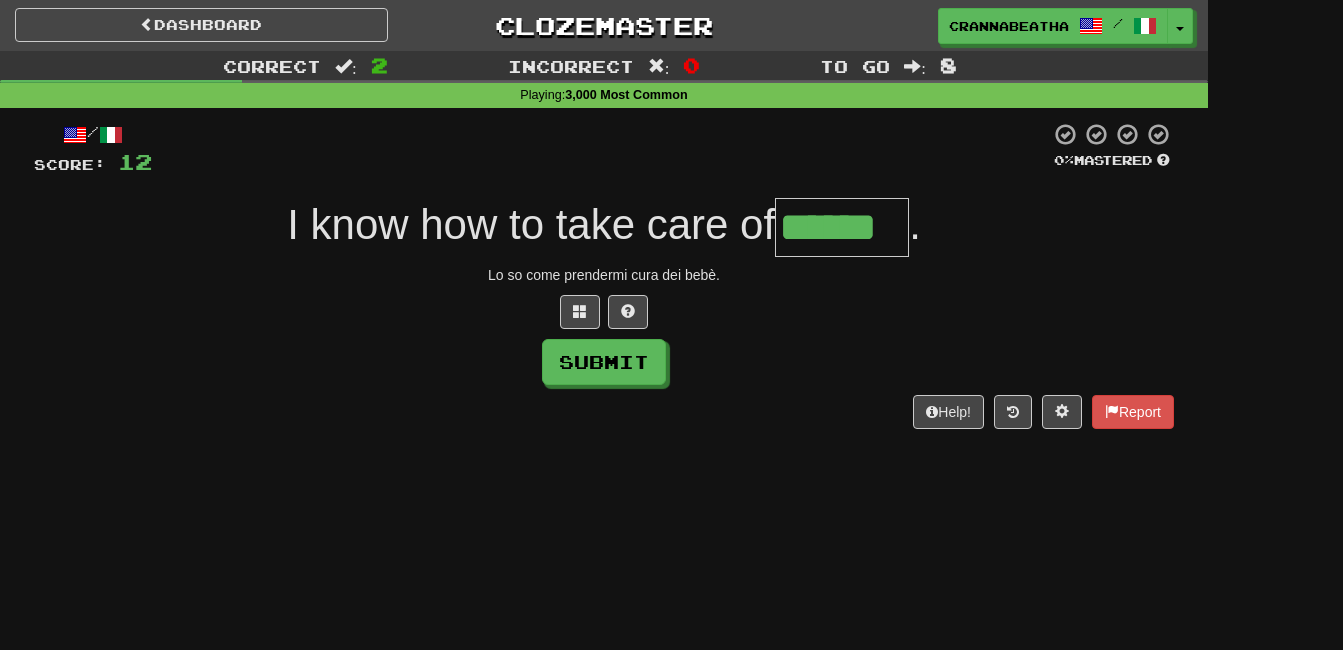 type on "******" 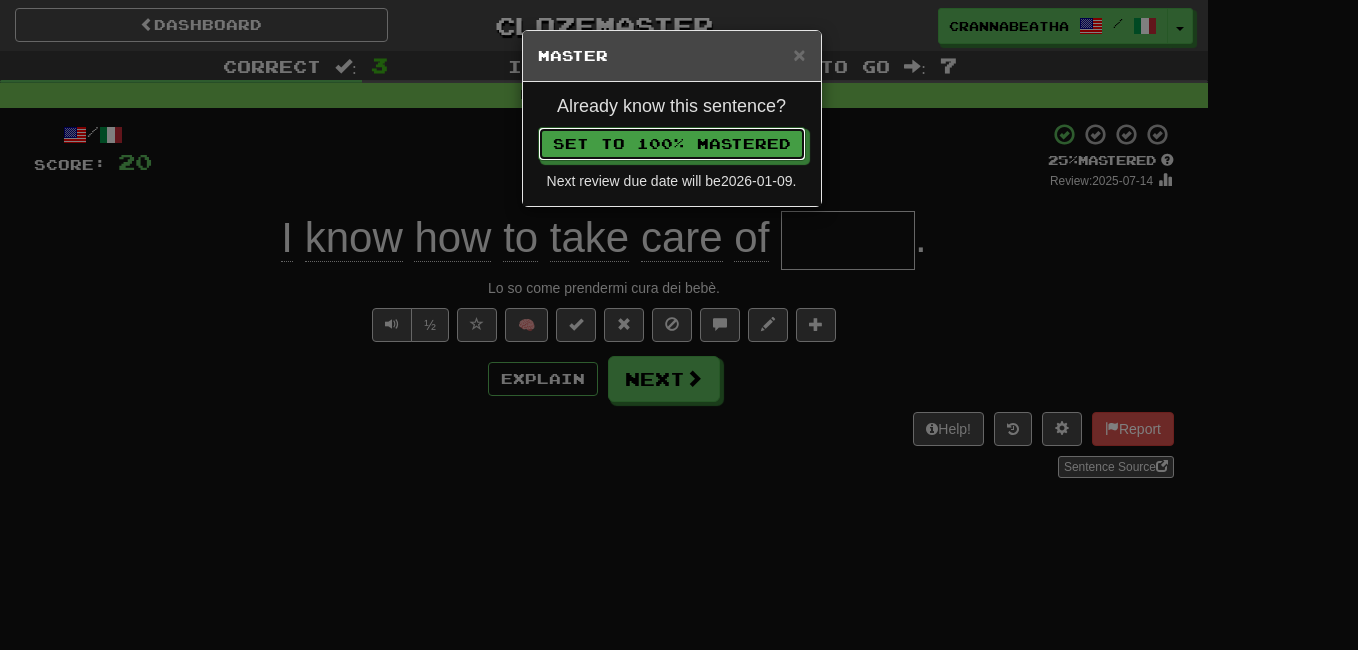 click on "Set to 100% Mastered" at bounding box center (672, 144) 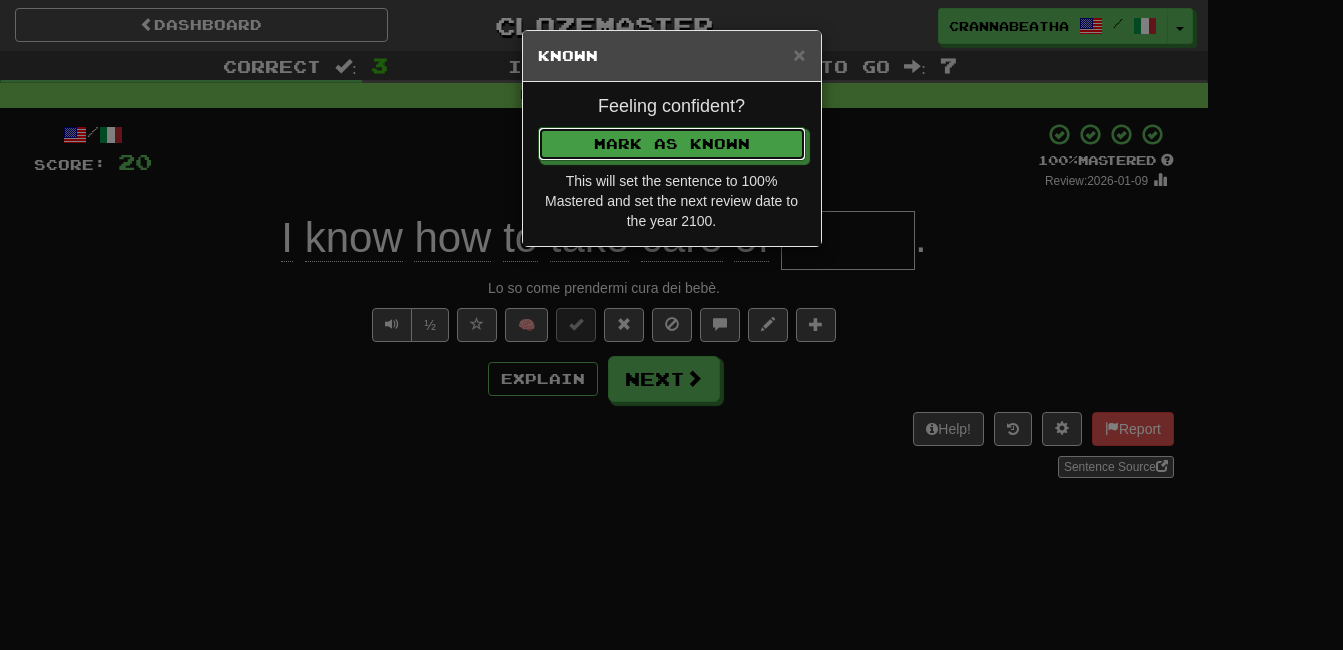 click on "Mark as Known" at bounding box center [672, 144] 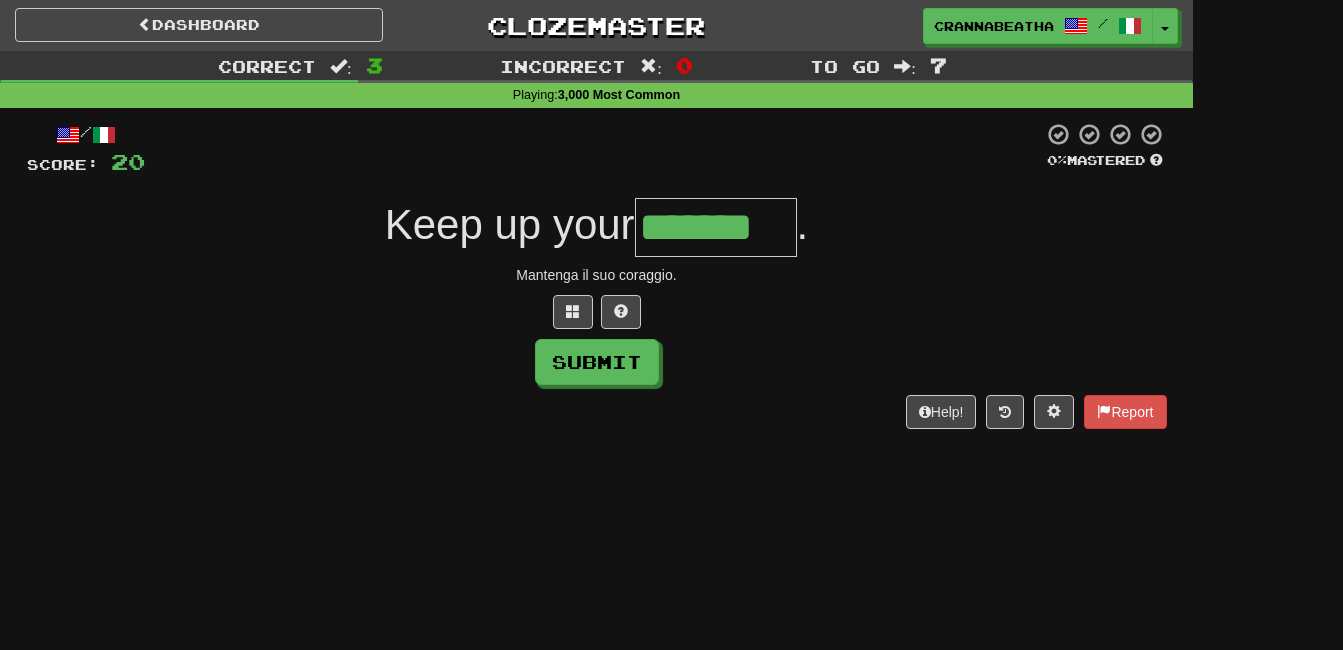 type on "*******" 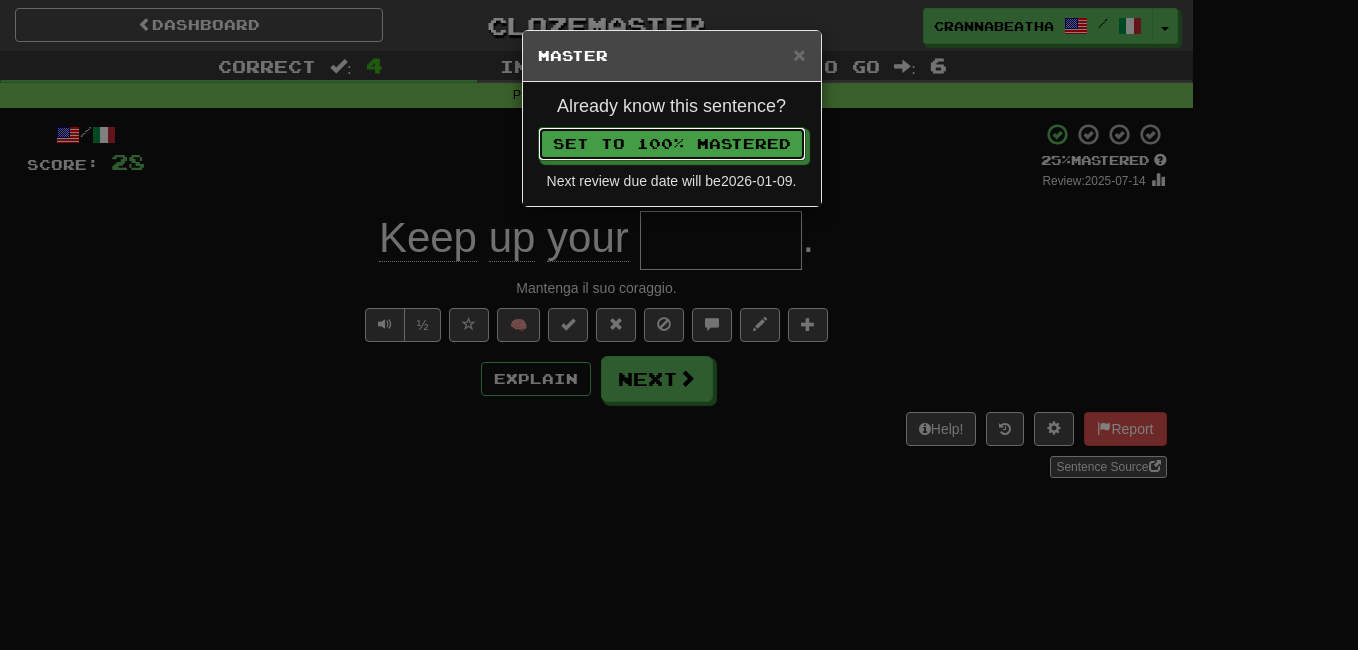 click on "Set to 100% Mastered" at bounding box center [672, 144] 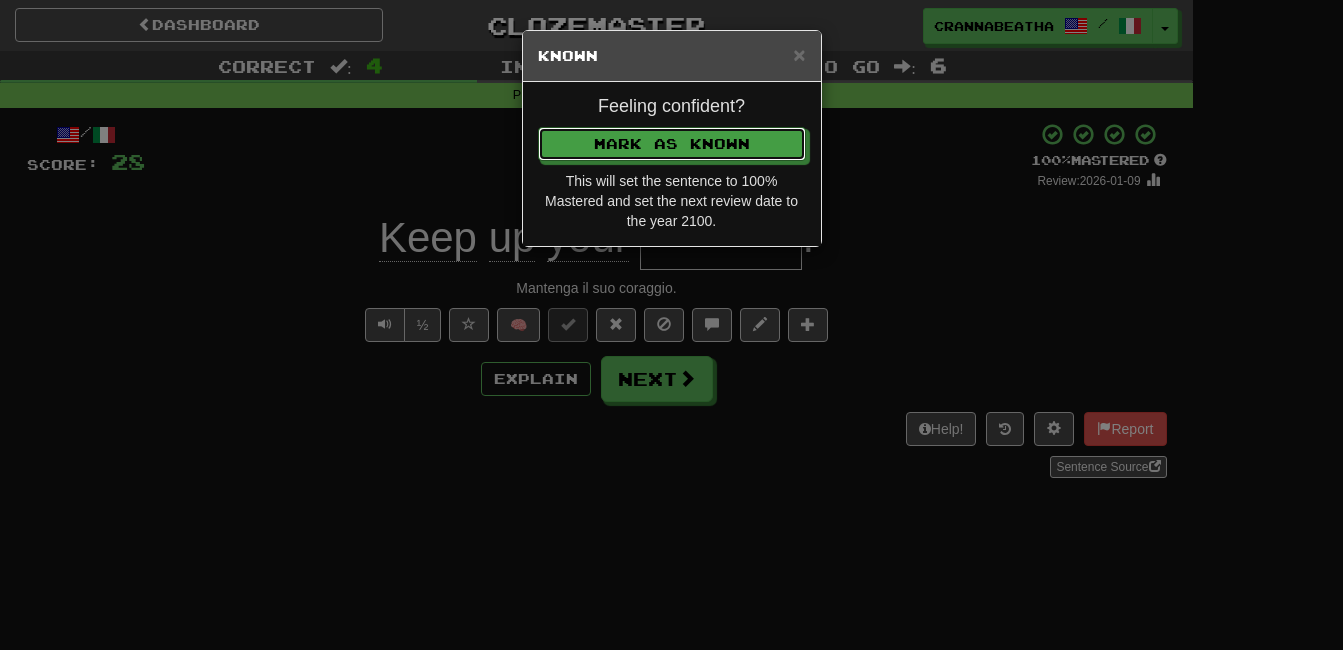 click on "Mark as Known" at bounding box center (672, 144) 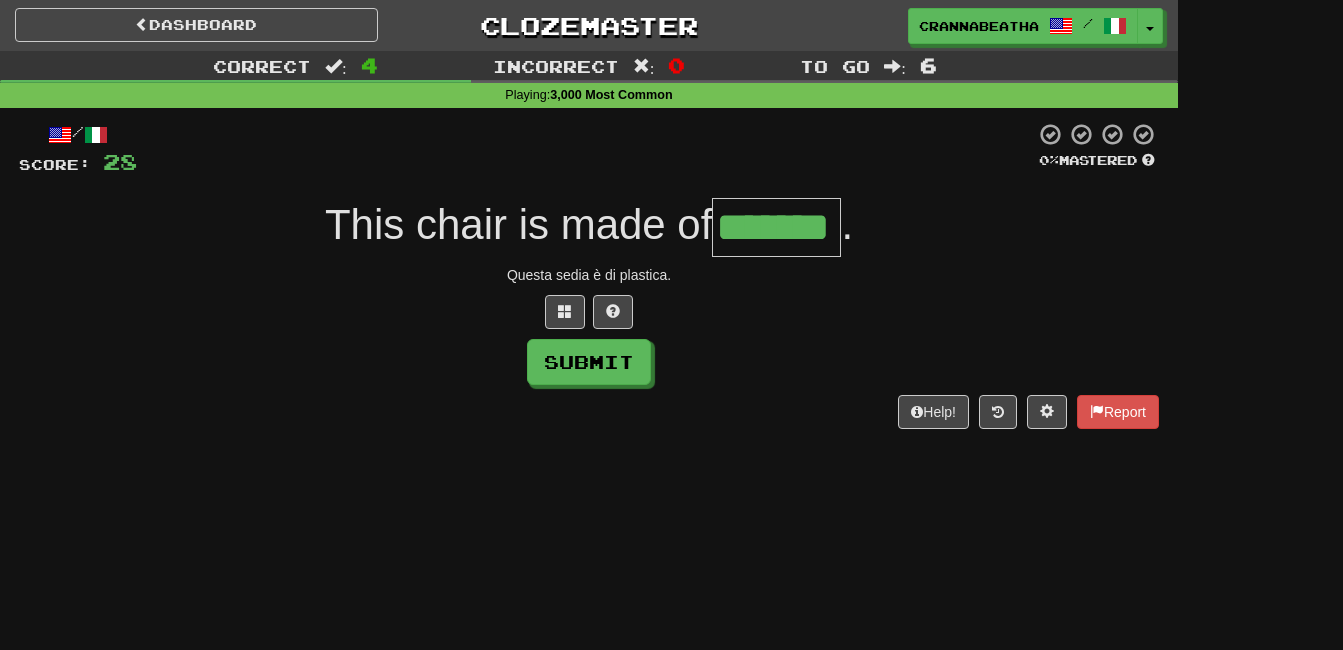 type on "*******" 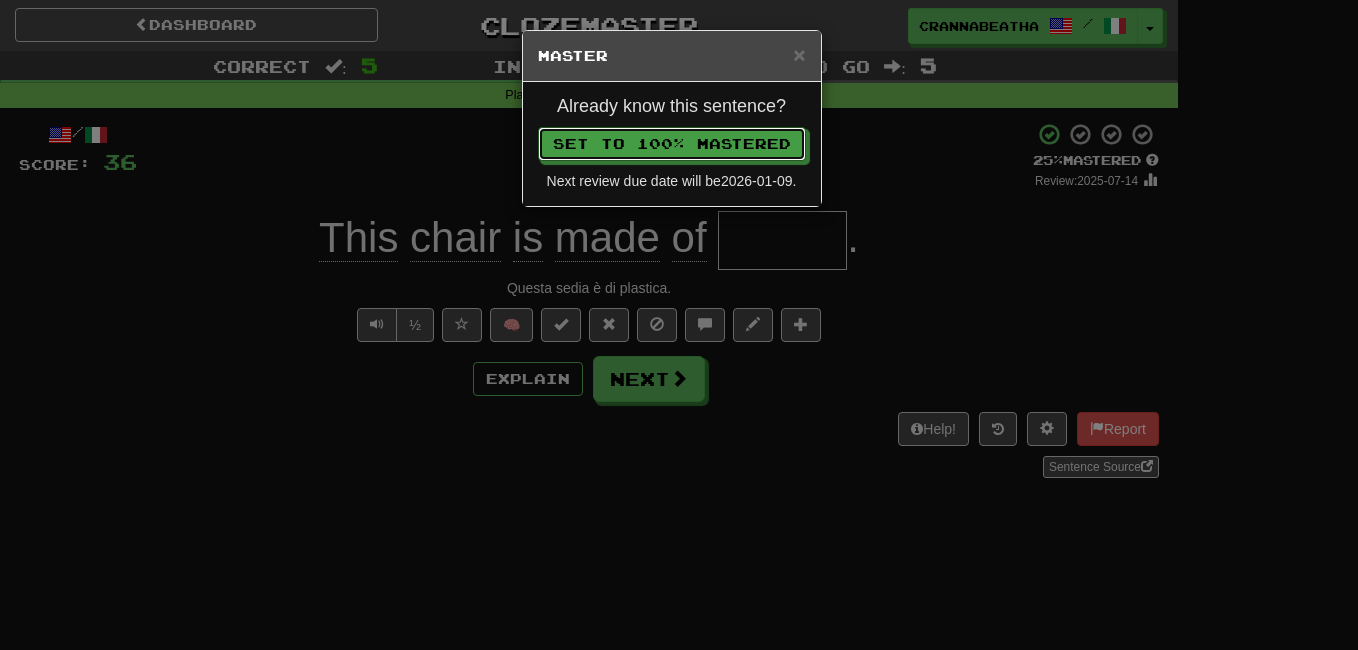 click on "Set to 100% Mastered" at bounding box center [672, 144] 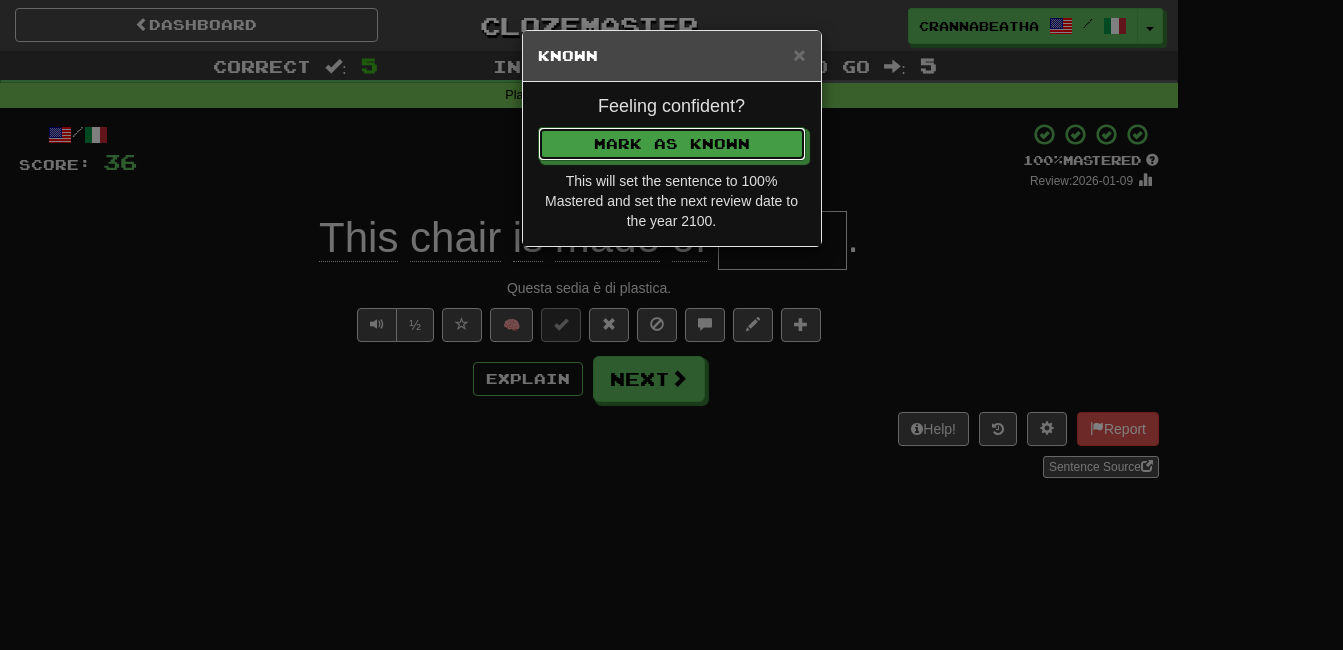 click on "Mark as Known" at bounding box center [672, 144] 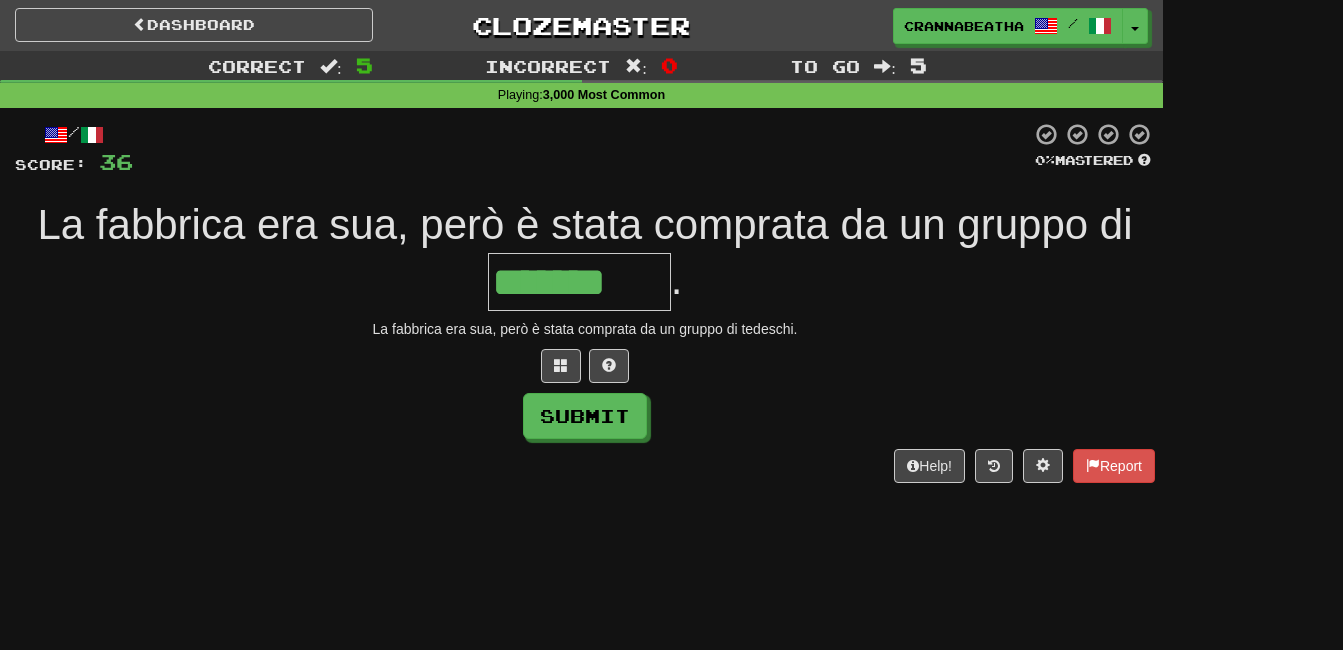 type on "*******" 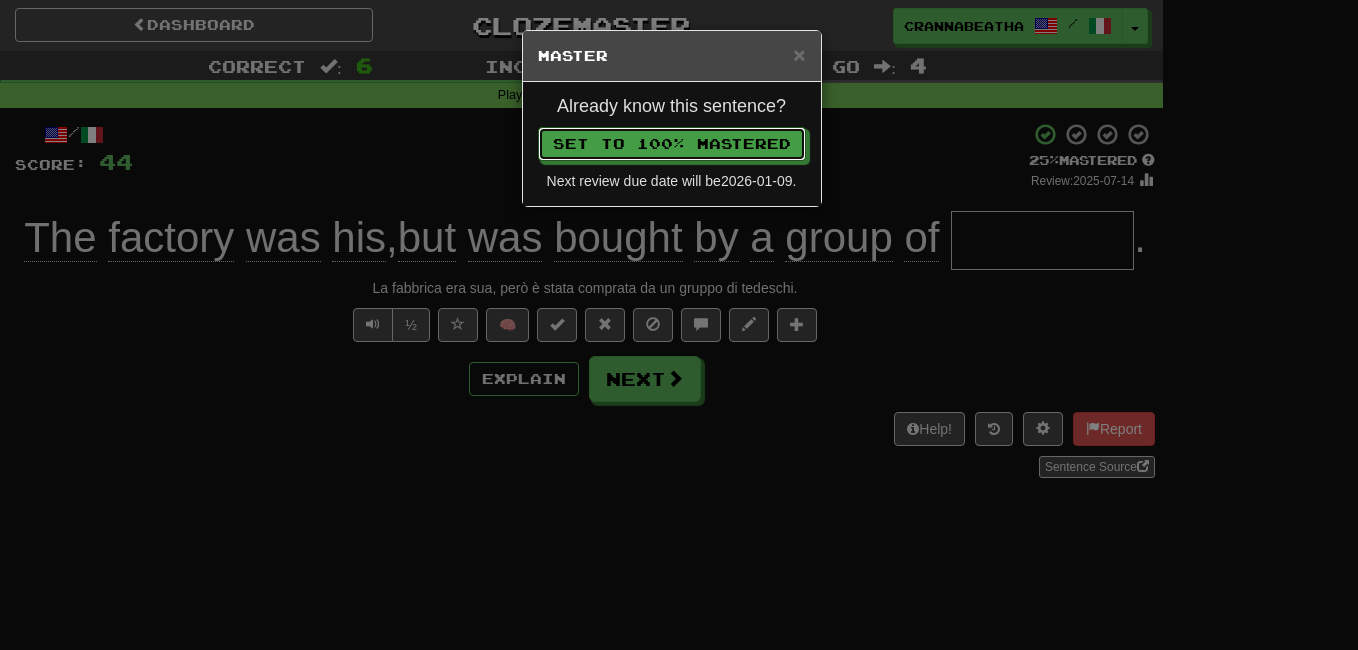 click on "Set to 100% Mastered" at bounding box center (672, 144) 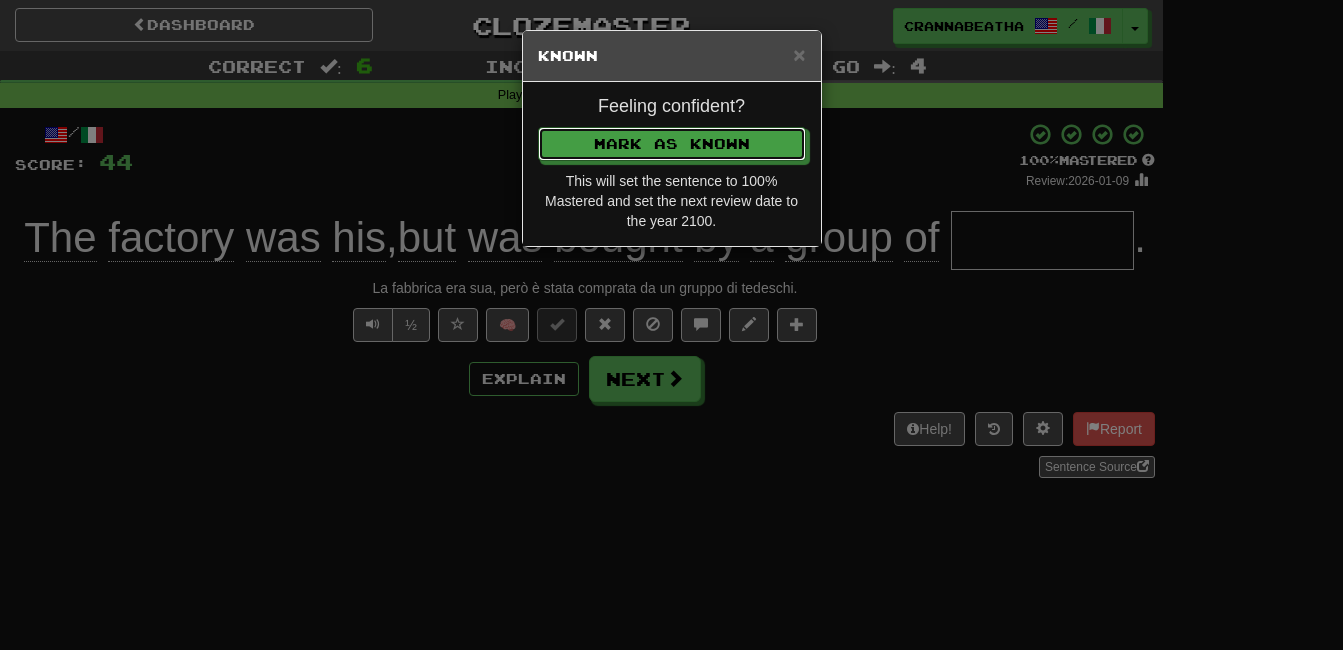 click on "Mark as Known" at bounding box center [672, 144] 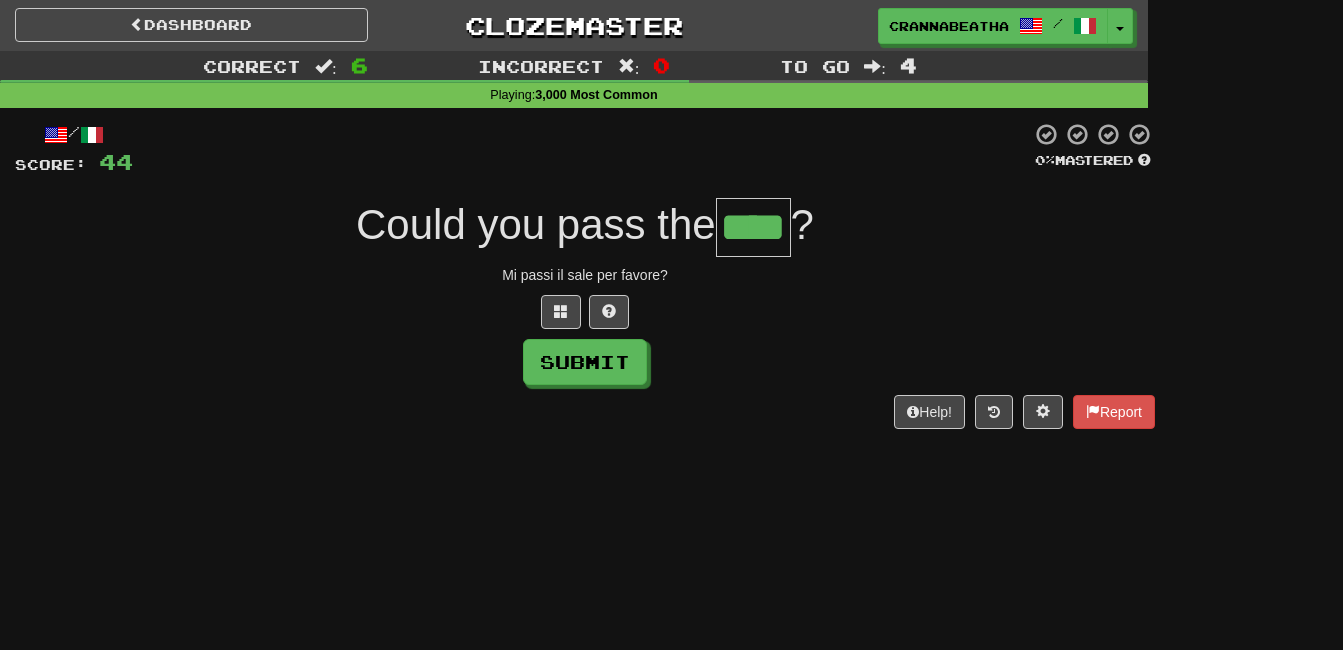 type on "****" 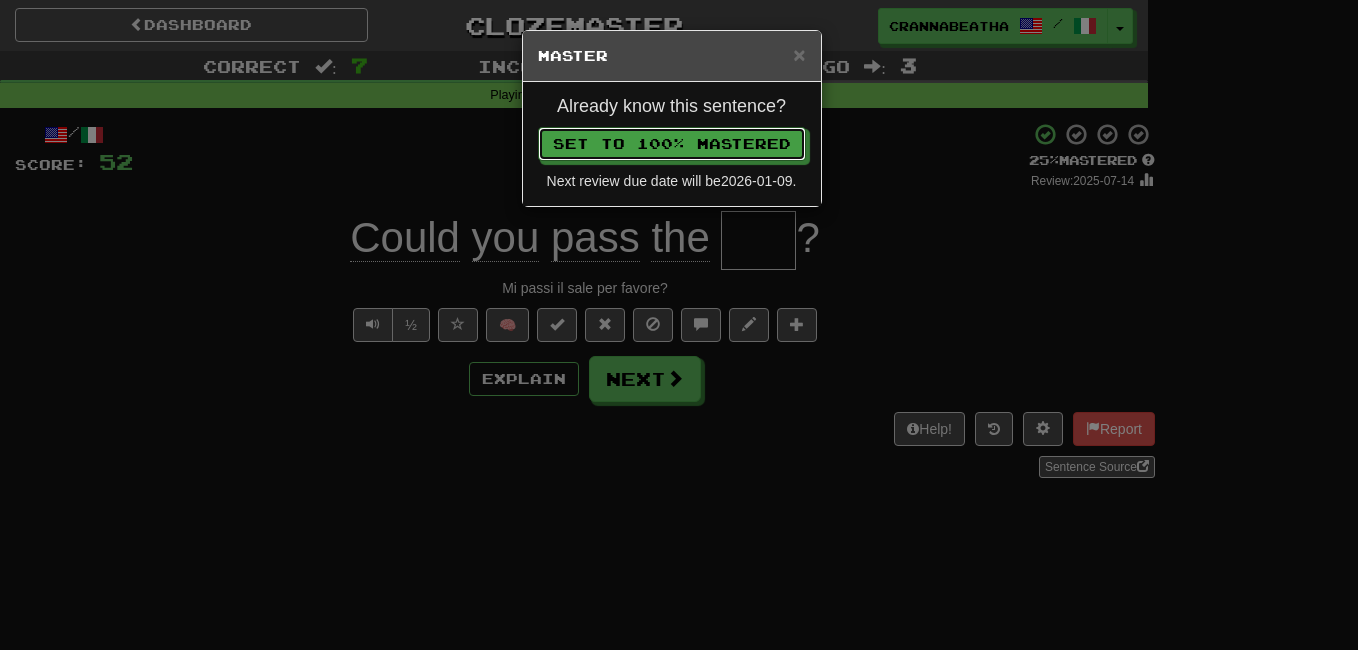 click on "Set to 100% Mastered" at bounding box center [672, 144] 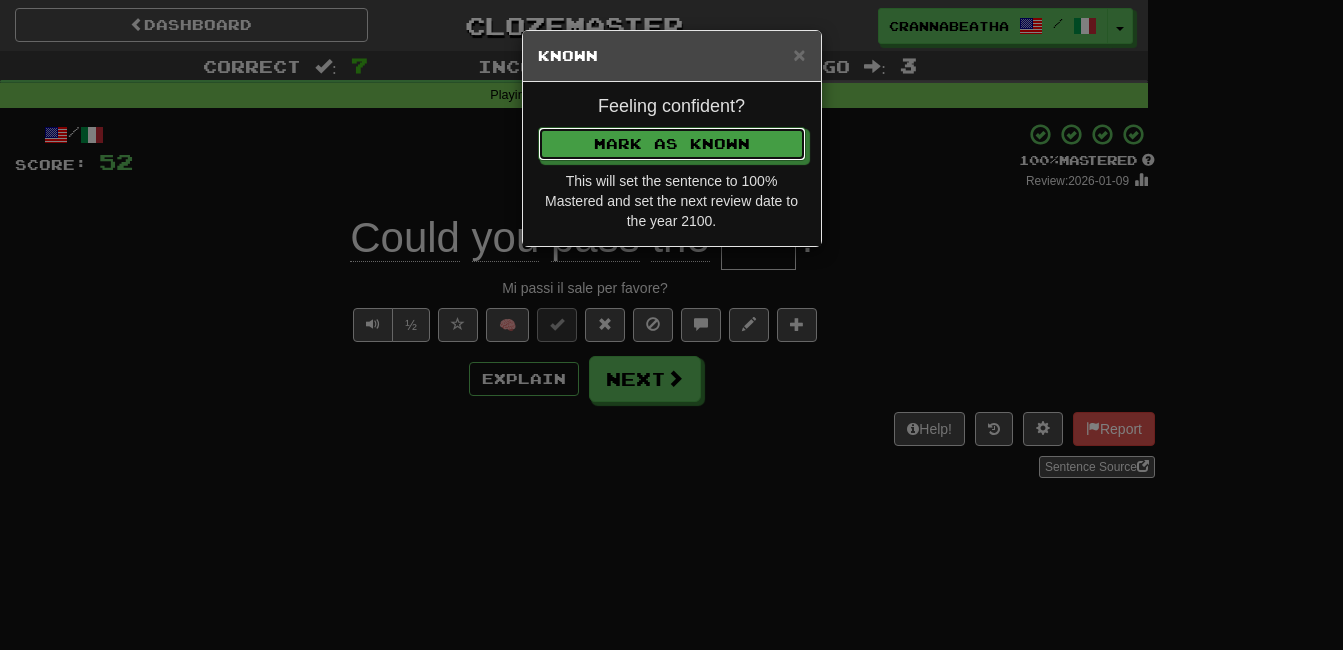 click on "Mark as Known" at bounding box center [672, 144] 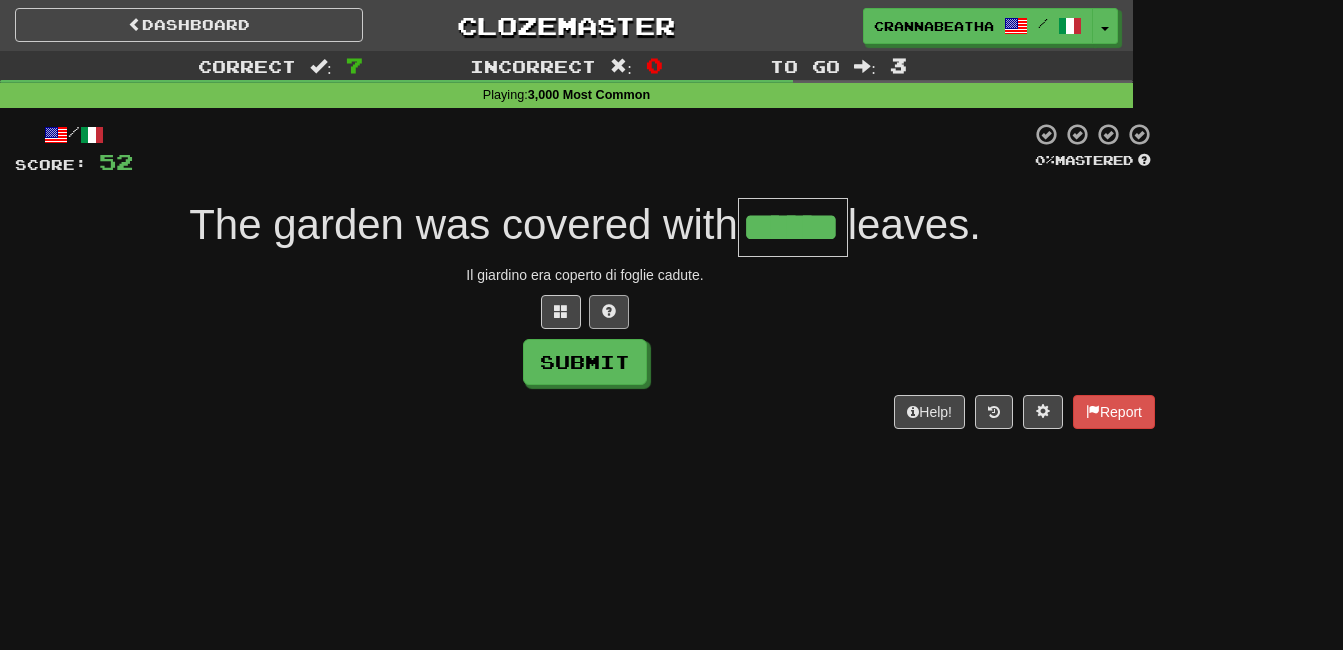 type on "******" 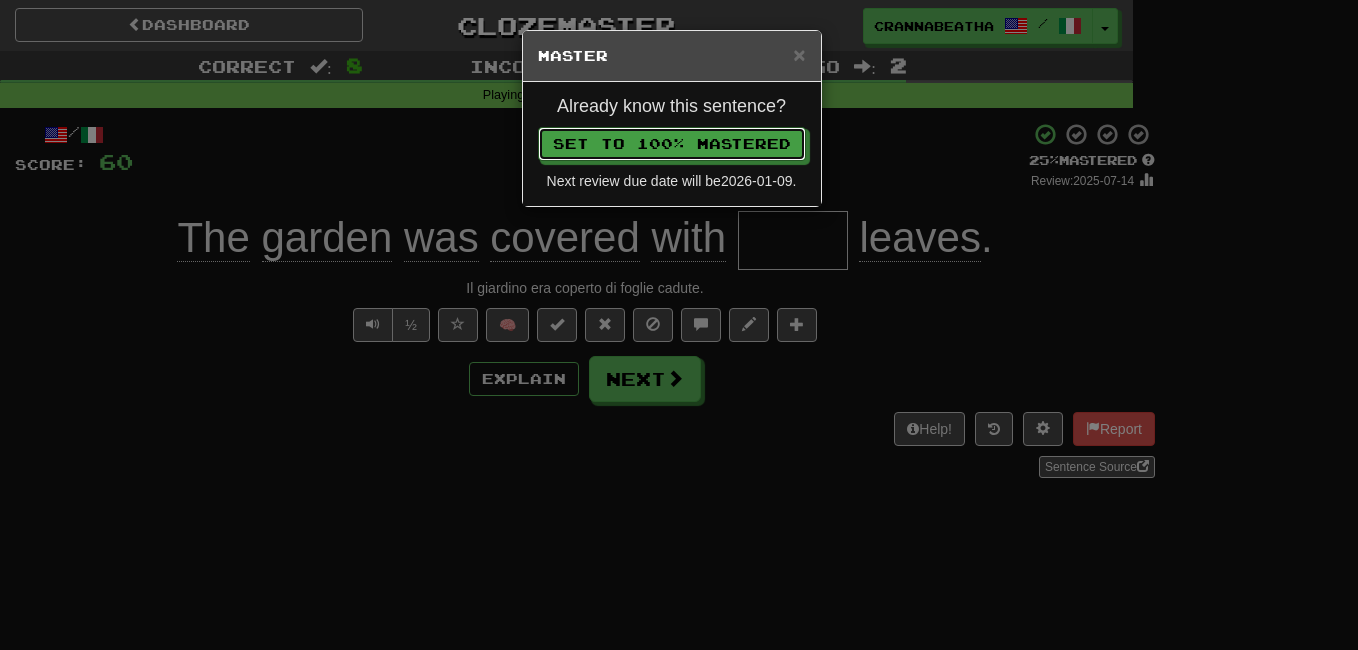 click on "Set to 100% Mastered" at bounding box center (672, 144) 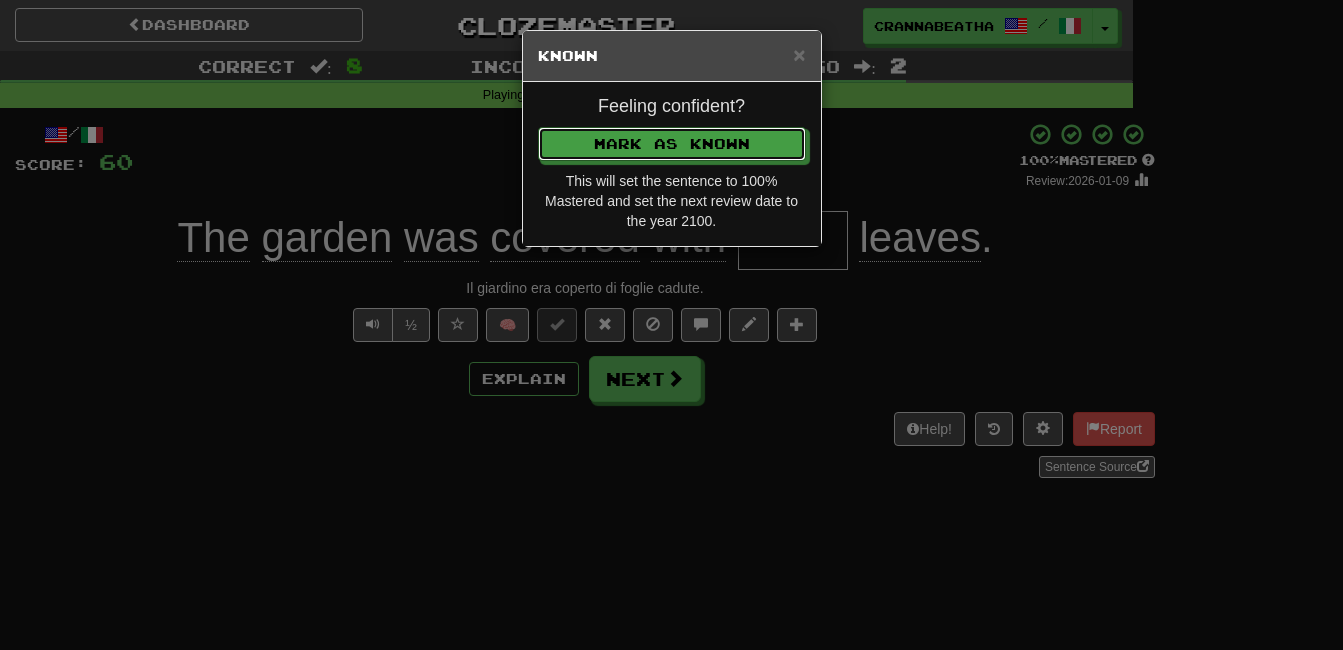 click on "Mark as Known" at bounding box center [672, 144] 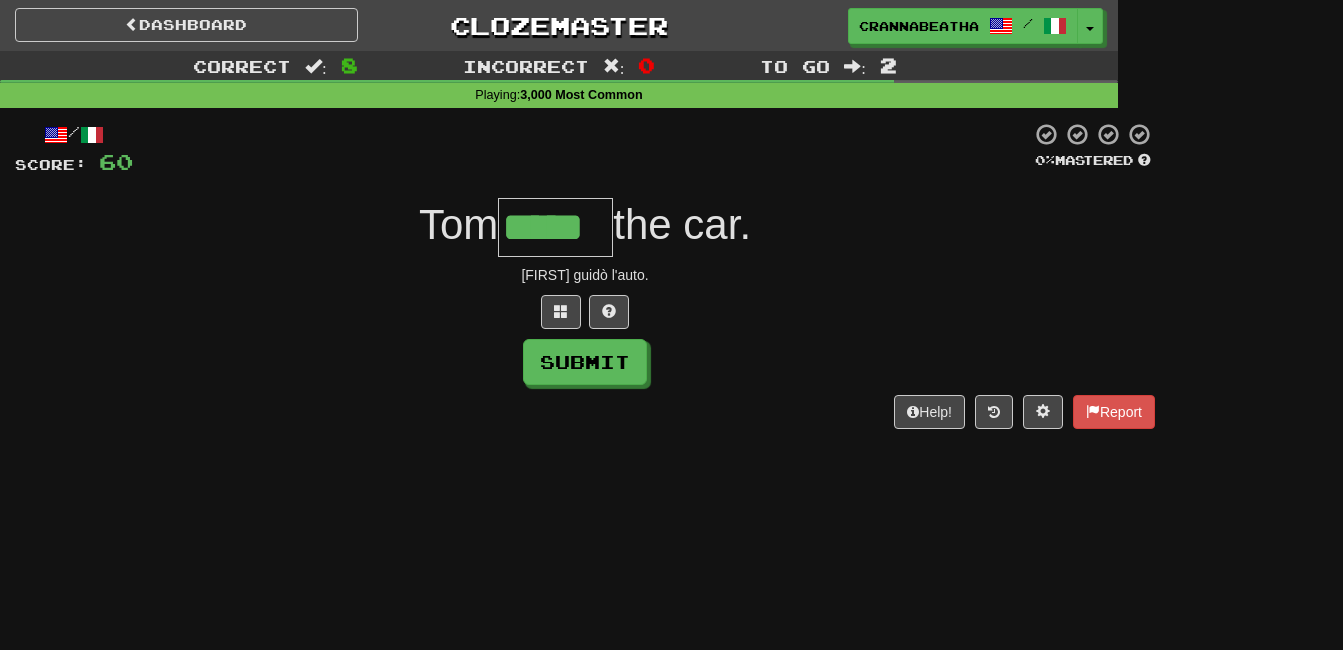 type on "*****" 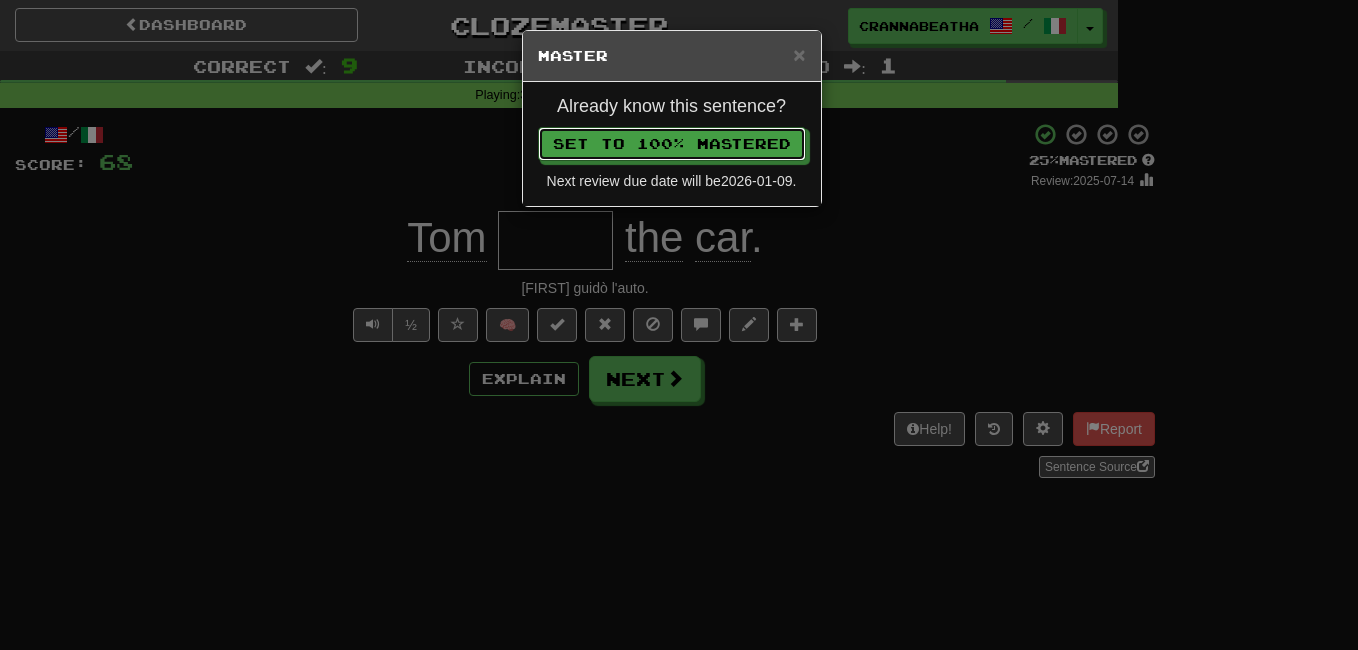 click on "Set to 100% Mastered" at bounding box center (672, 144) 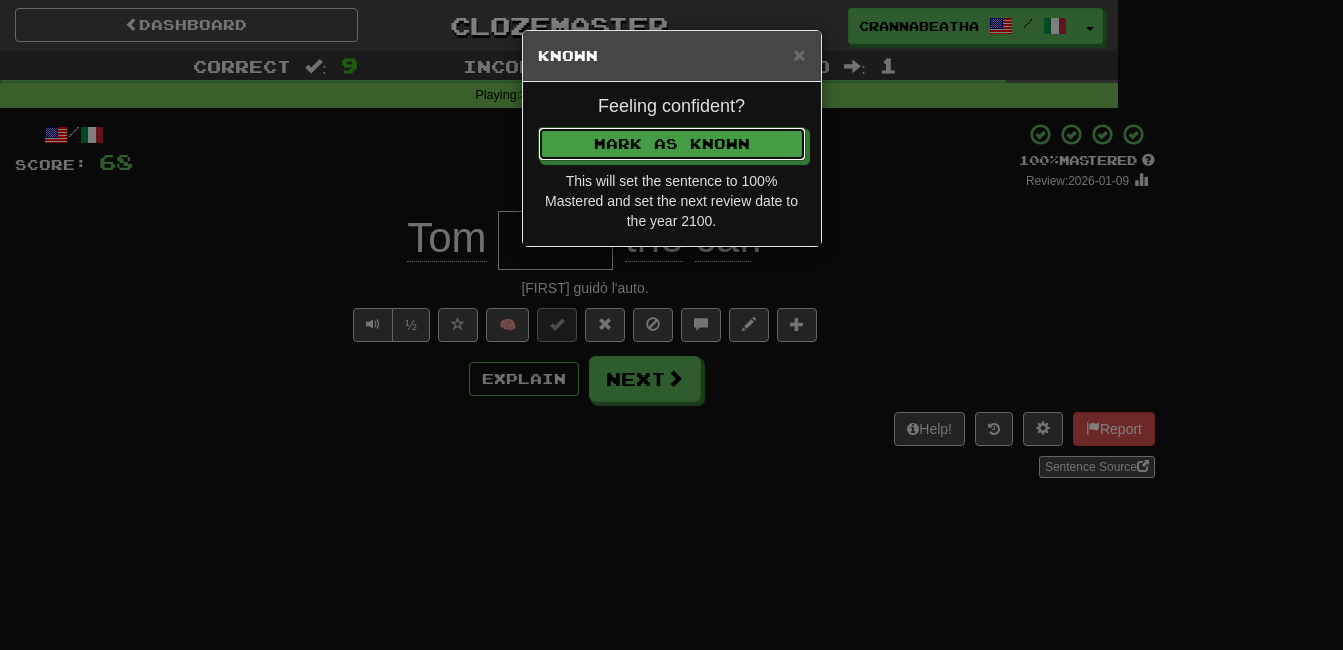 click on "Mark as Known" at bounding box center (672, 144) 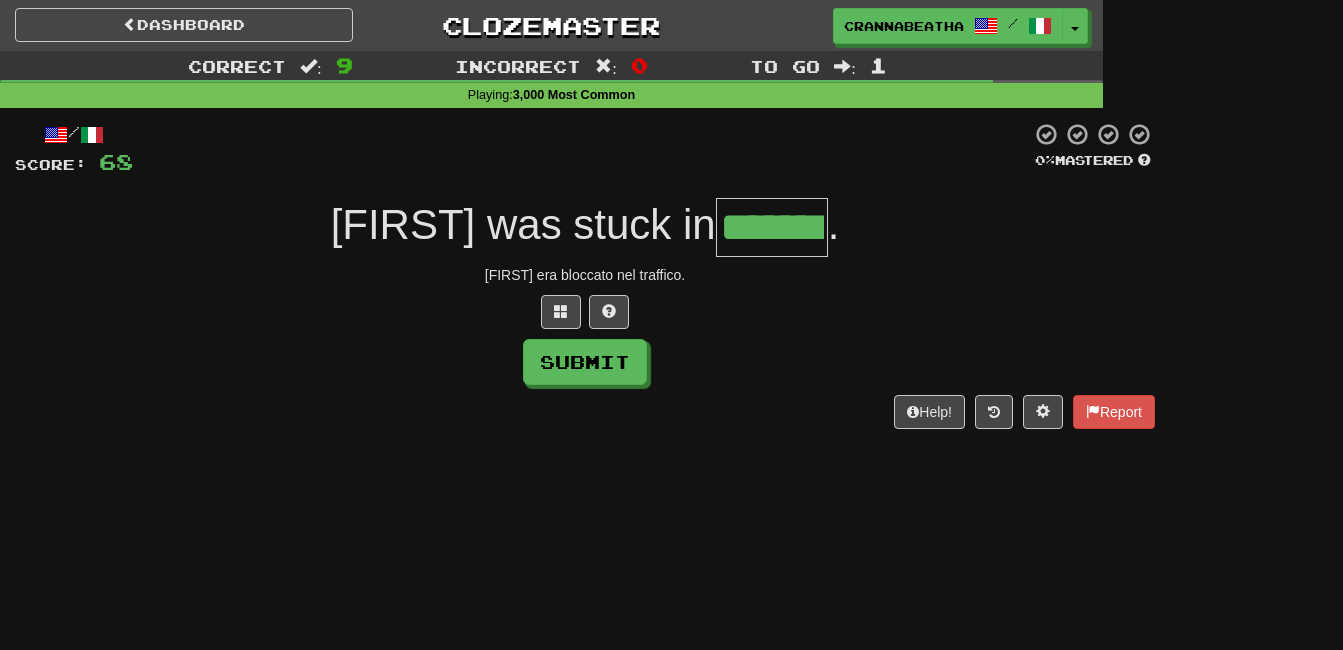 type on "*******" 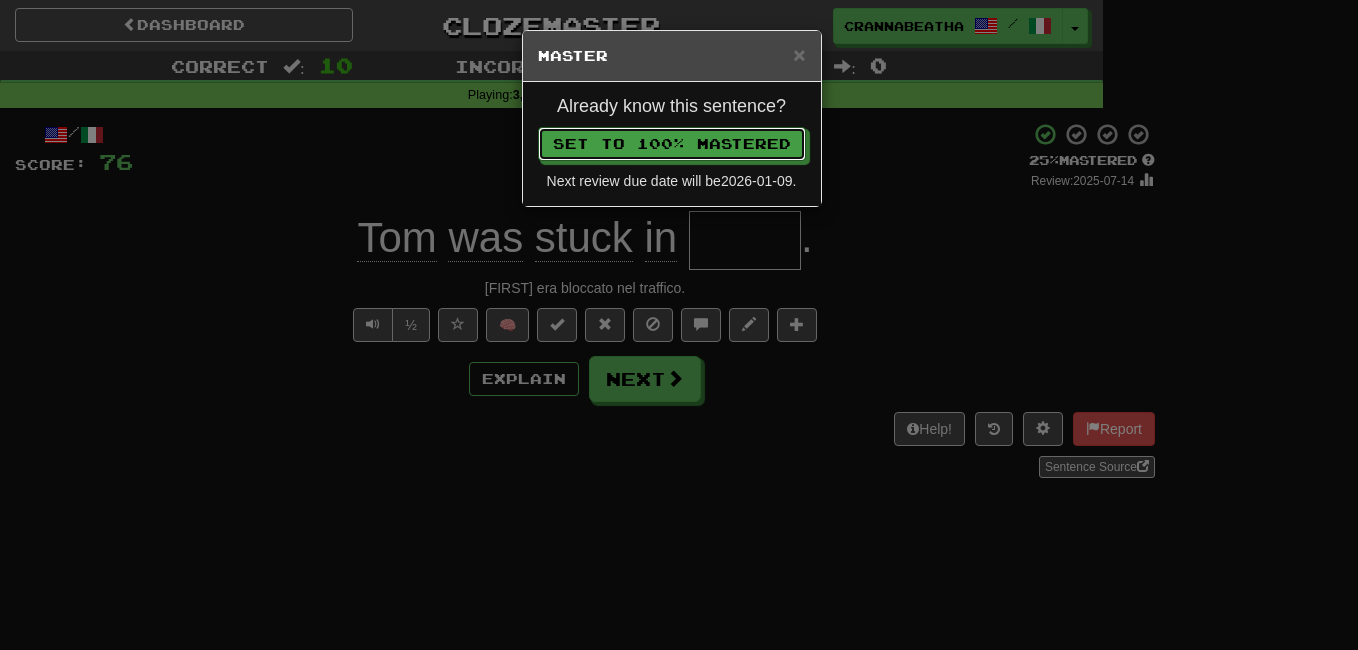click on "Set to 100% Mastered" at bounding box center [672, 144] 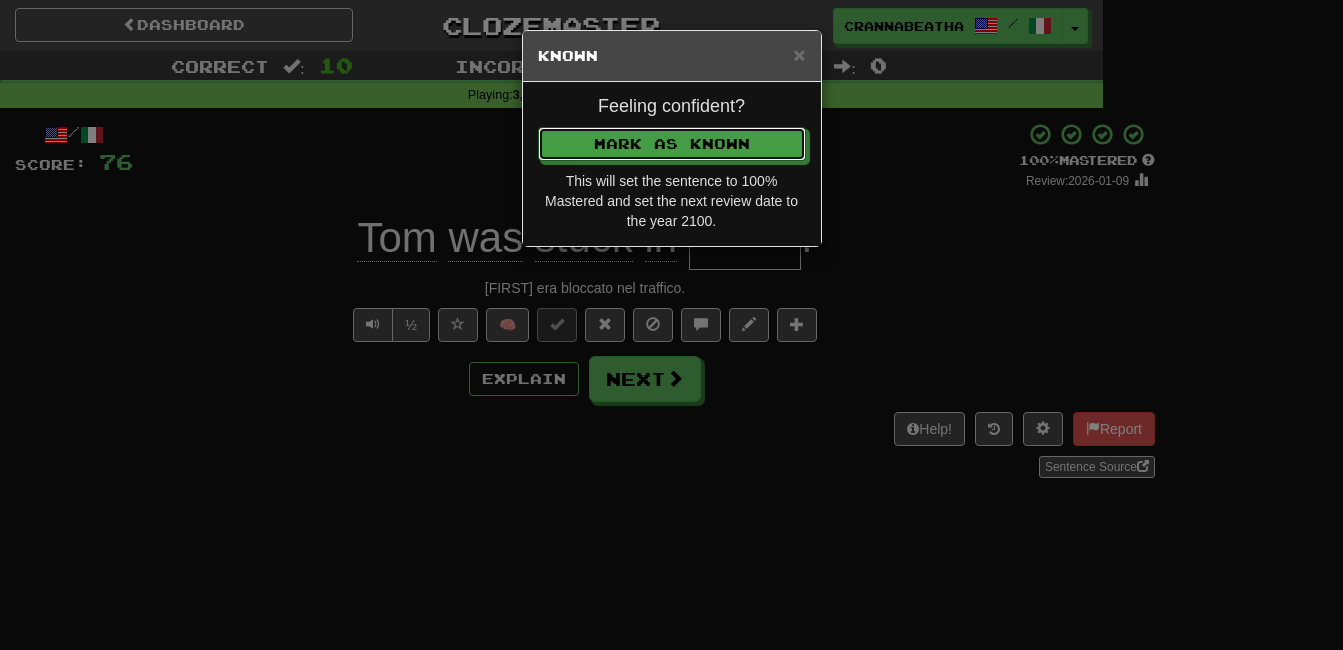 click on "Mark as Known" at bounding box center (672, 144) 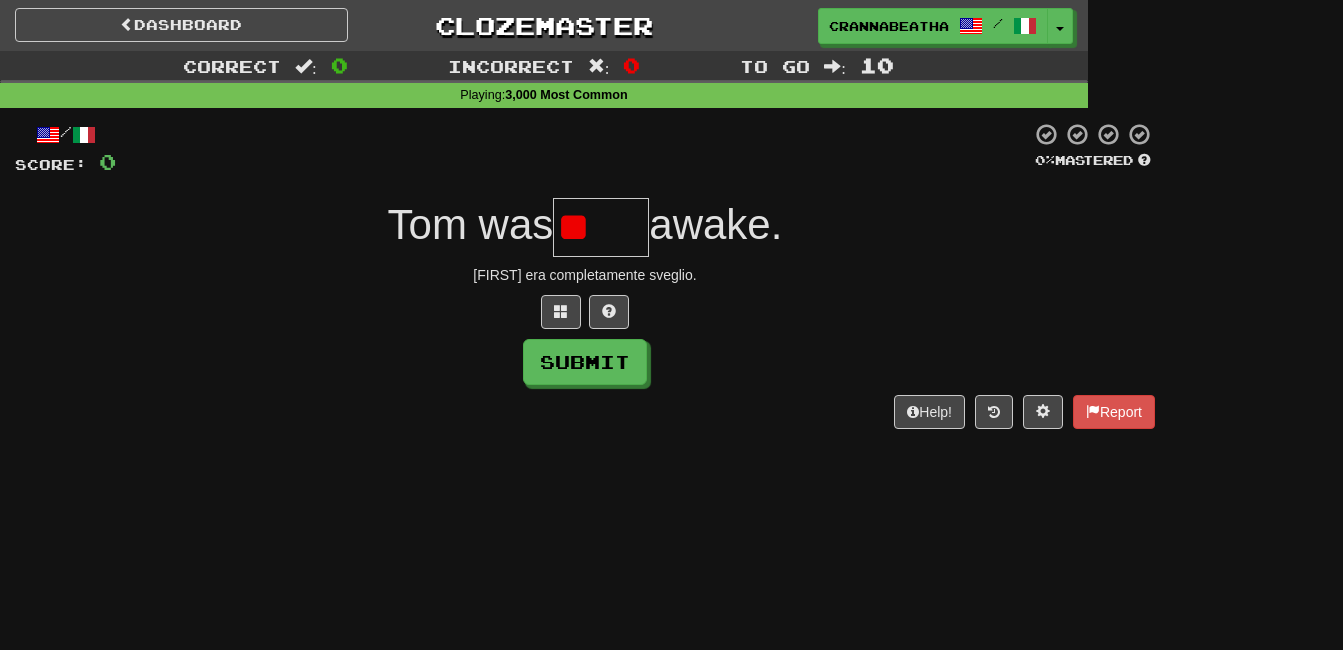 type on "*" 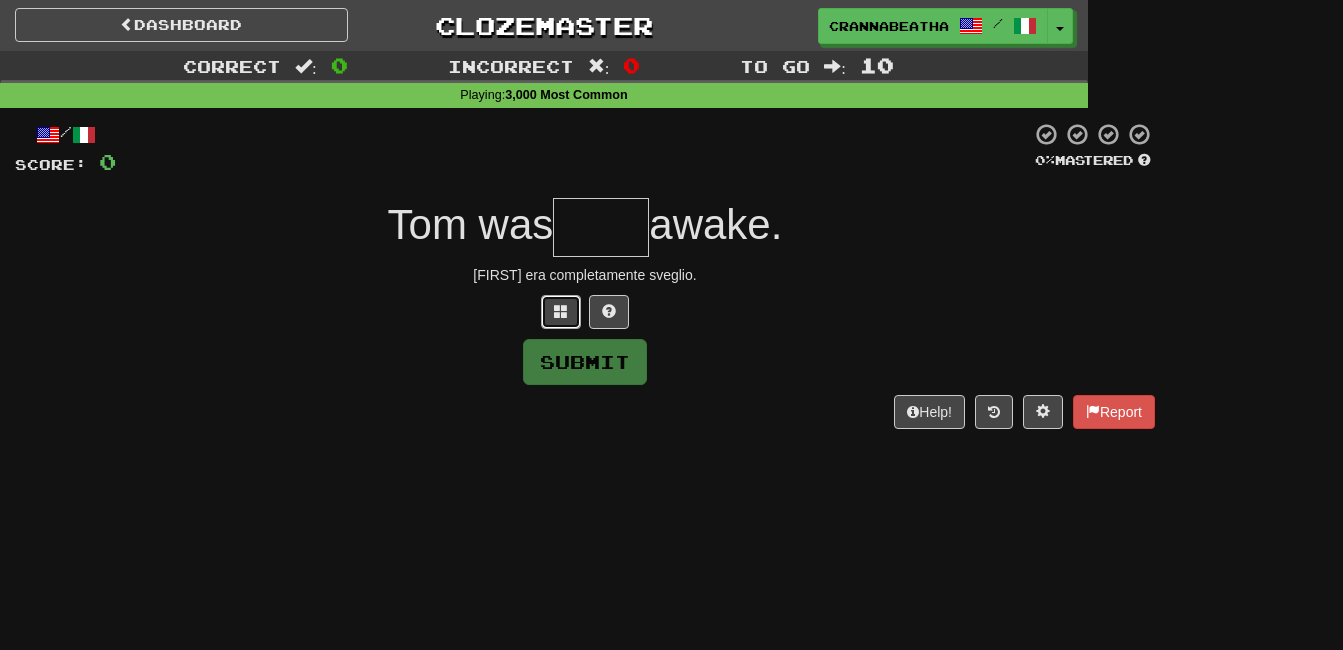 click at bounding box center [561, 312] 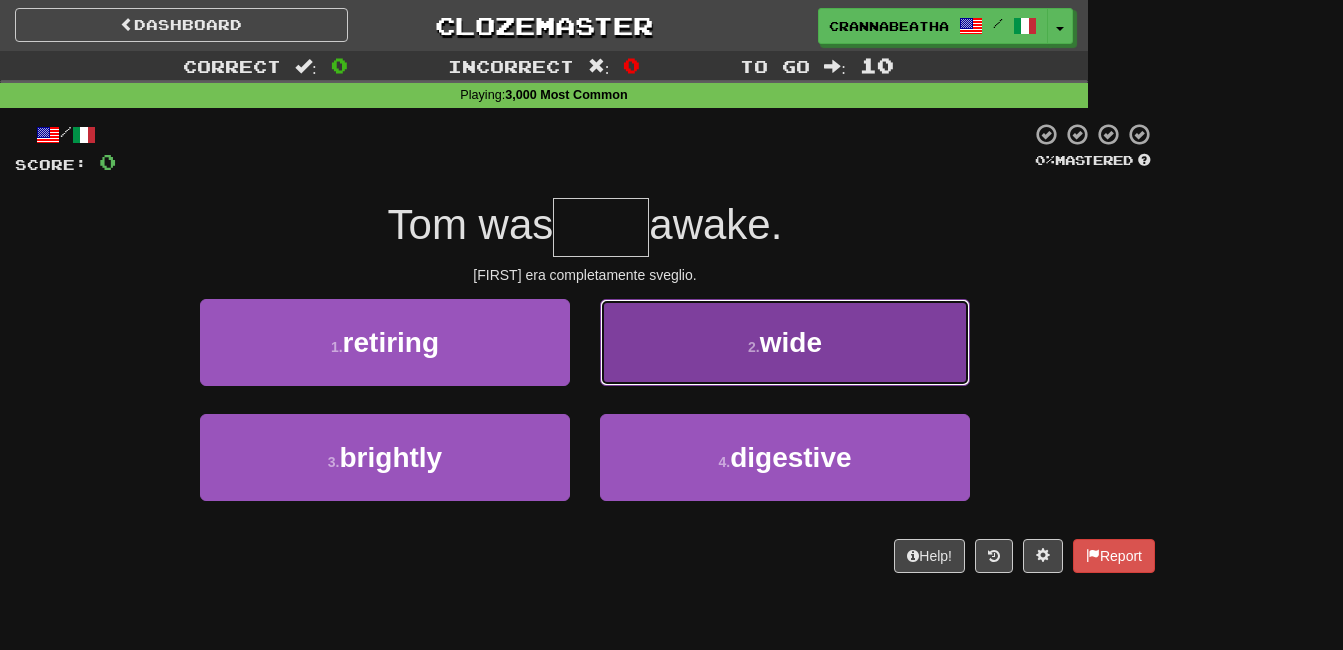 click on "2 .  wide" at bounding box center [785, 342] 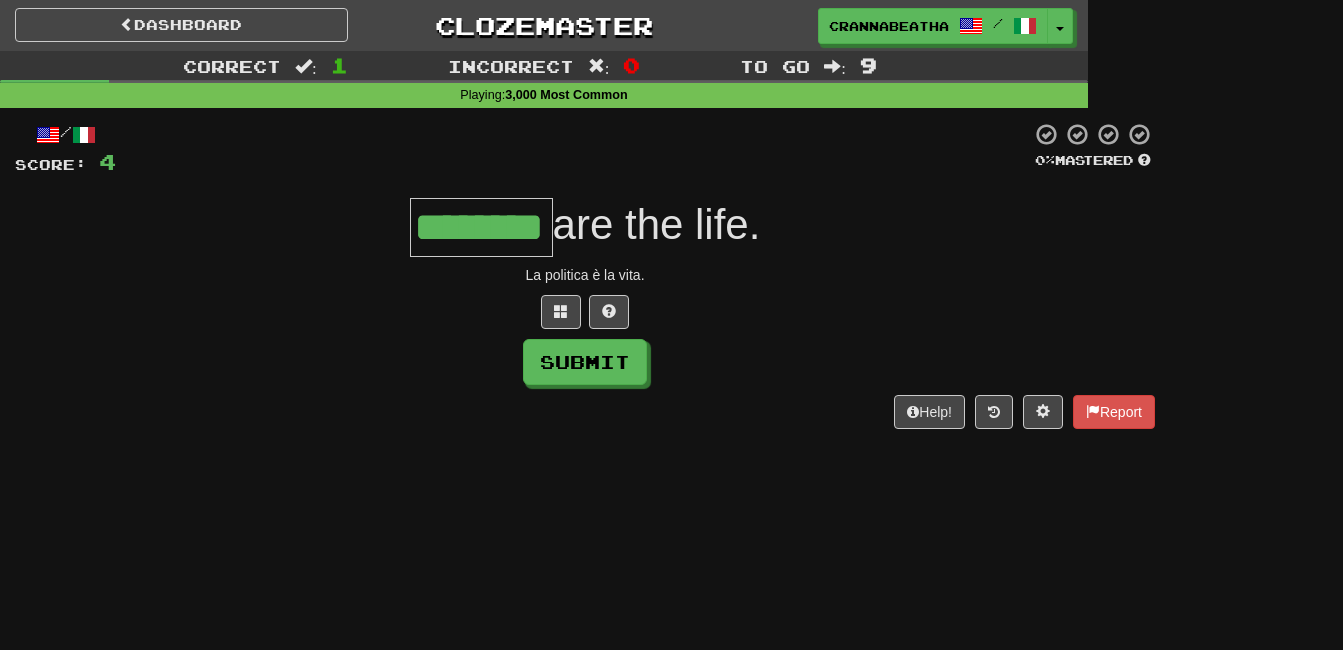 type on "********" 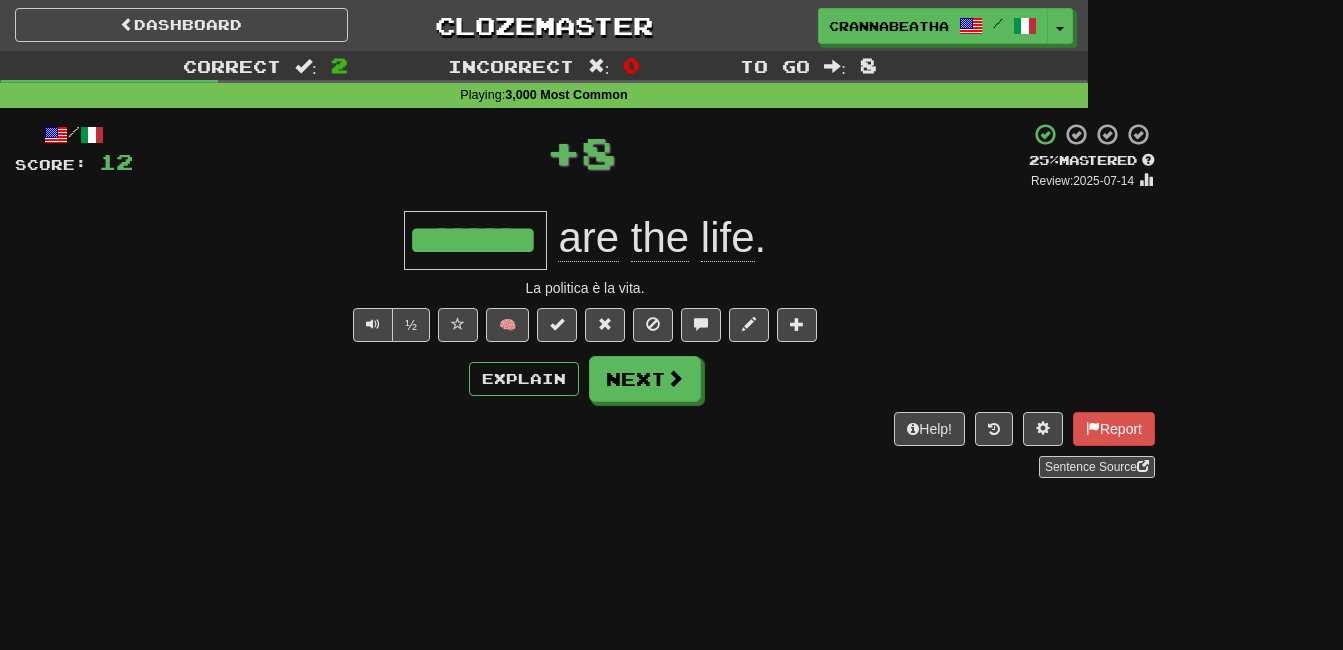 type 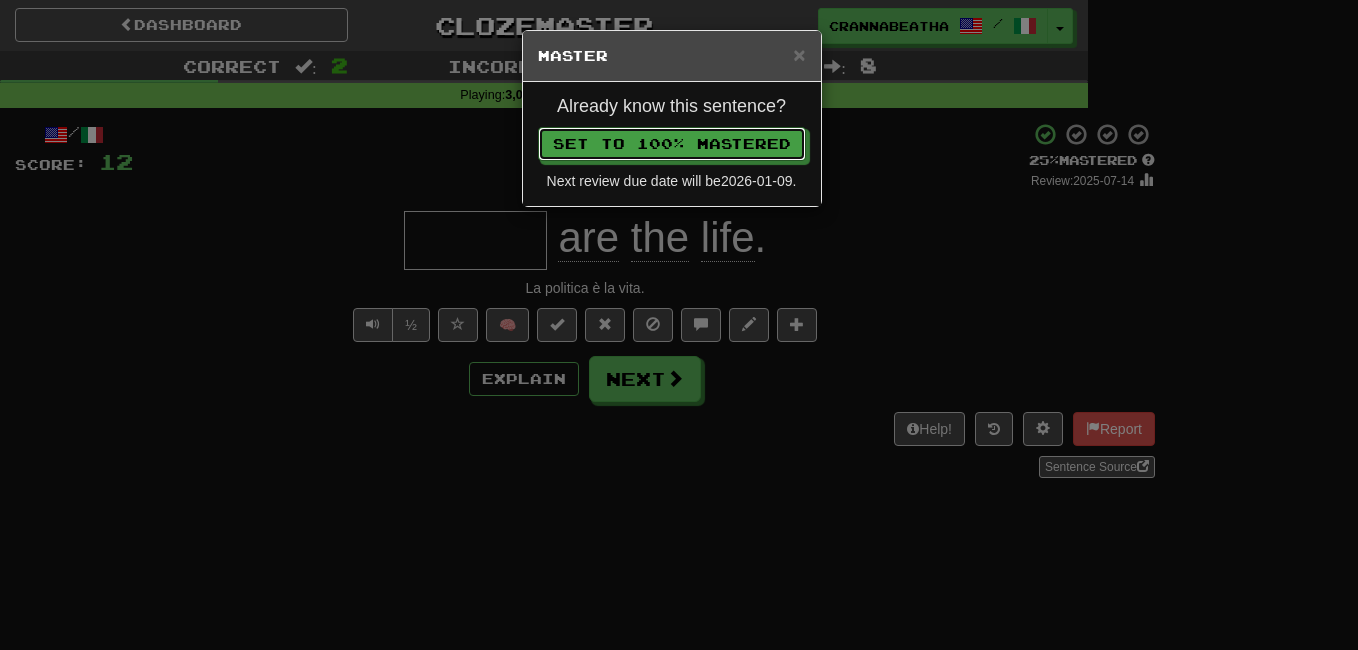 type 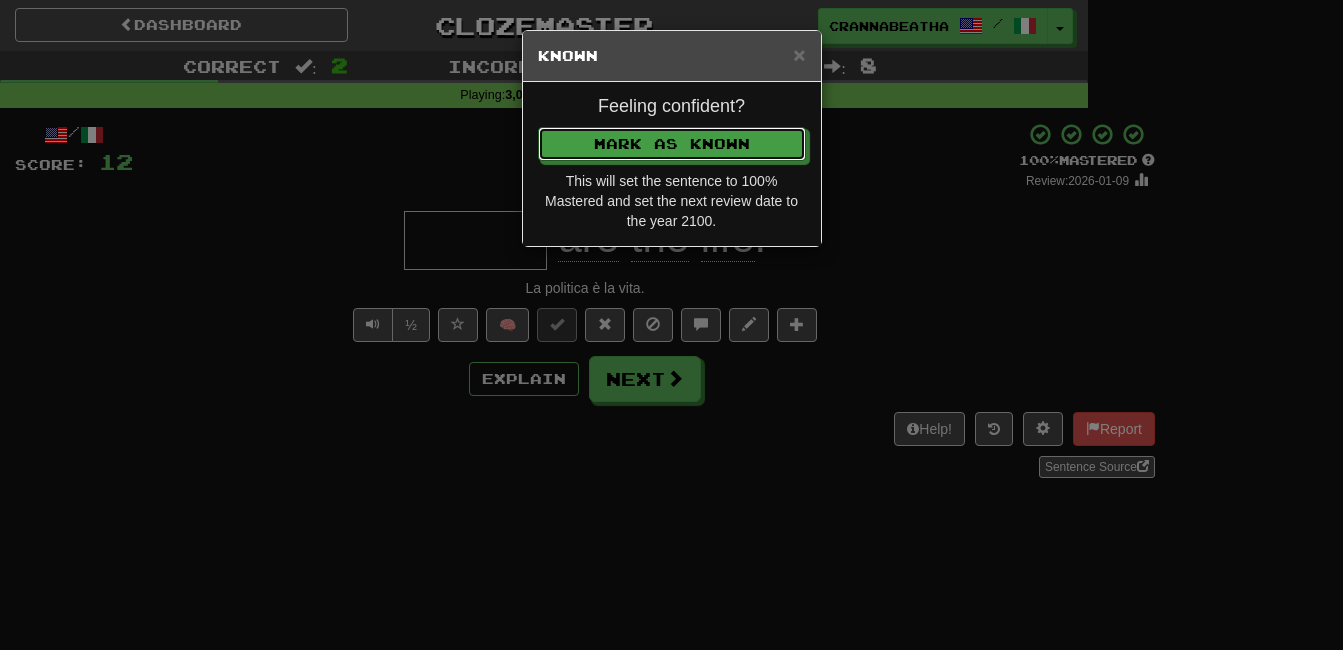 type 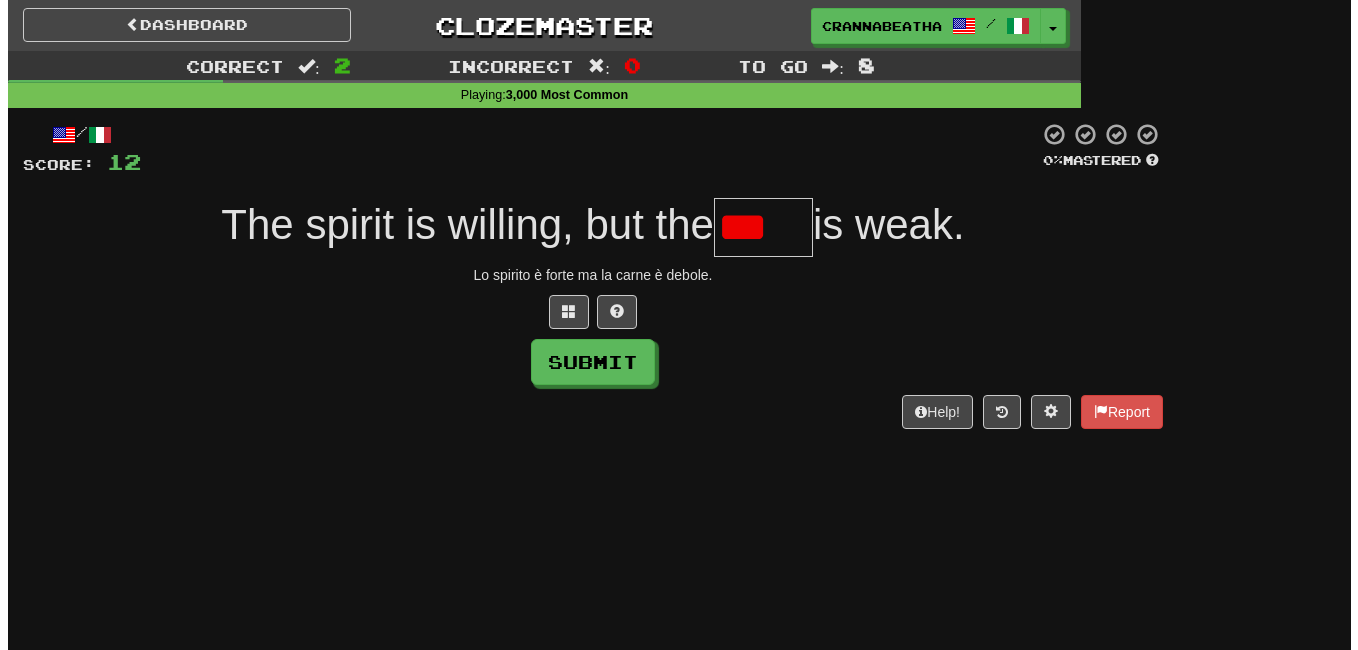scroll, scrollTop: 0, scrollLeft: 0, axis: both 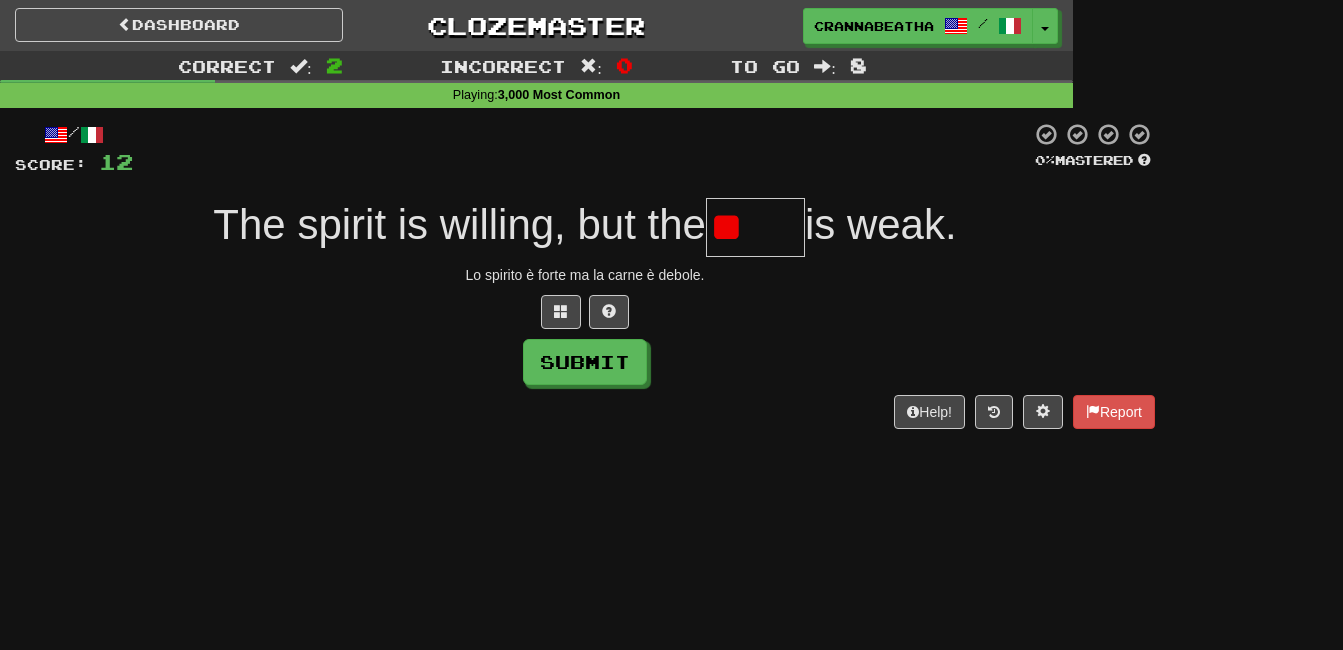 type on "*" 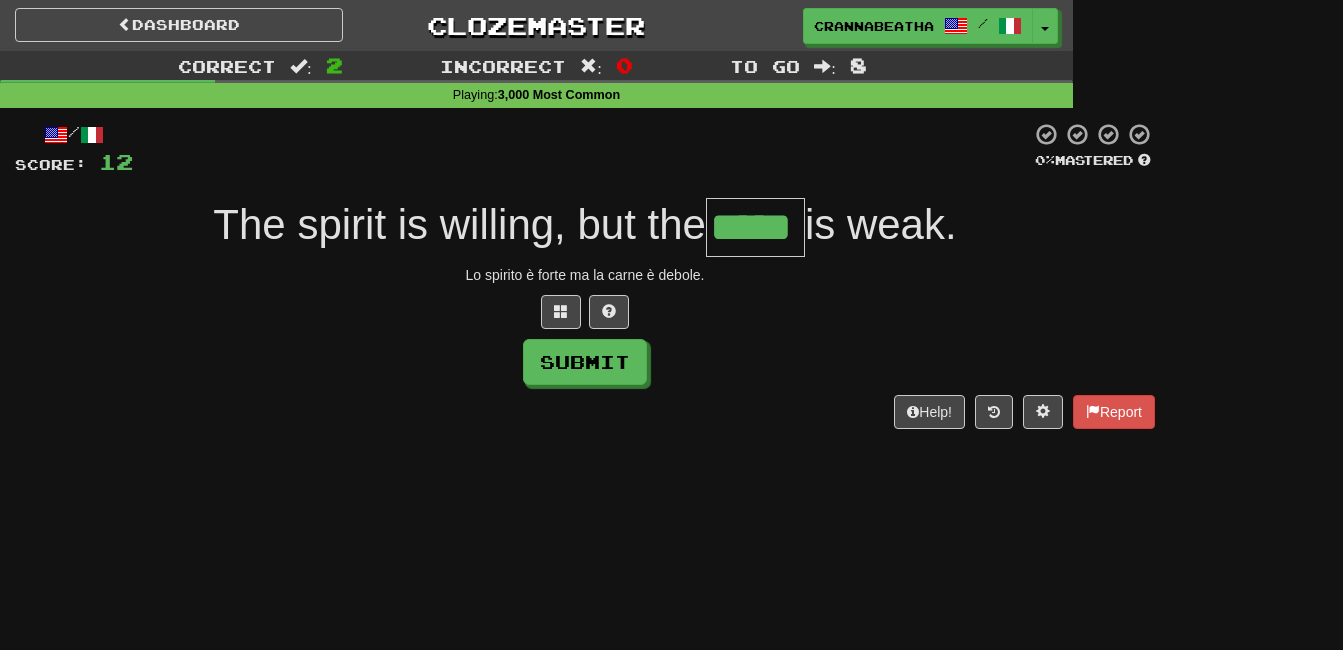 type on "*****" 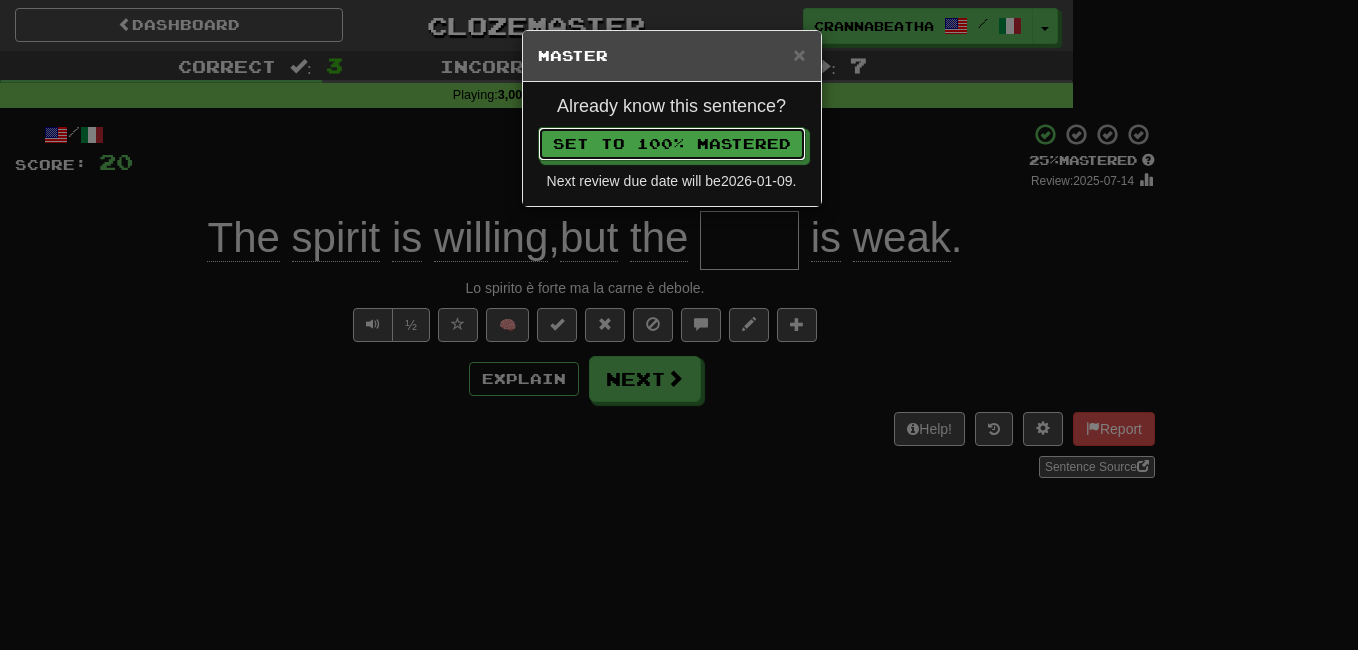 click on "Set to 100% Mastered" at bounding box center (672, 144) 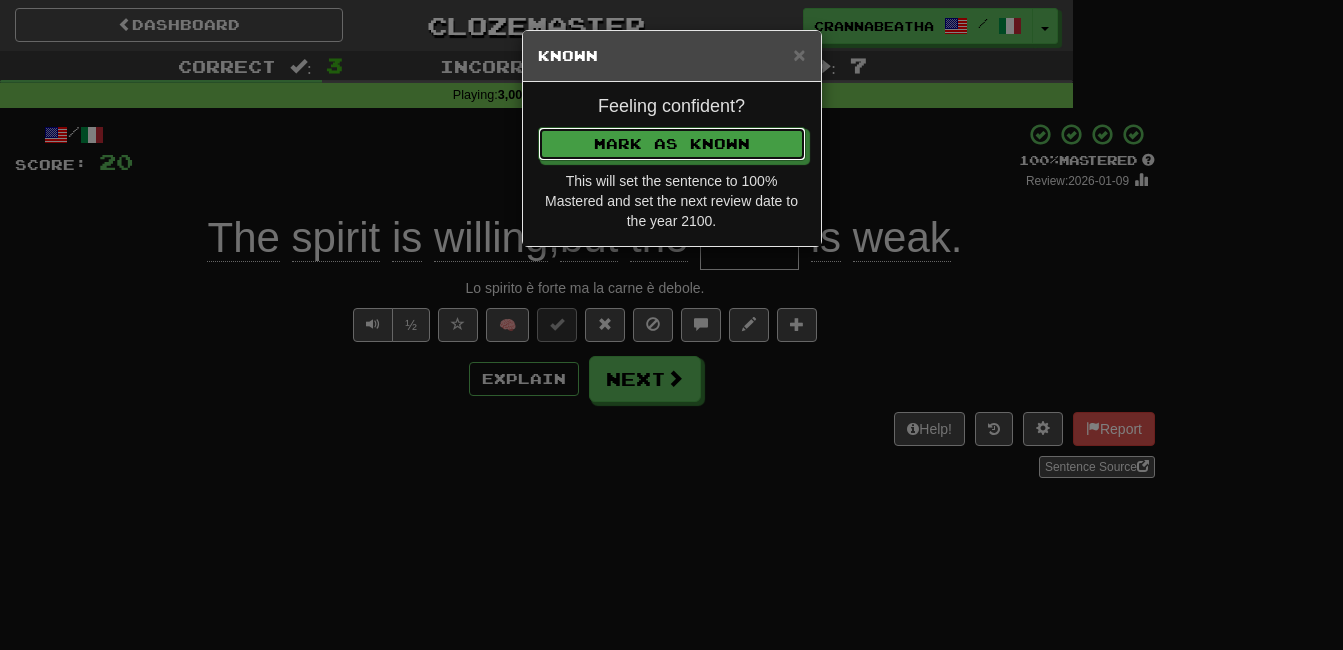 click on "Mark as Known" at bounding box center [672, 144] 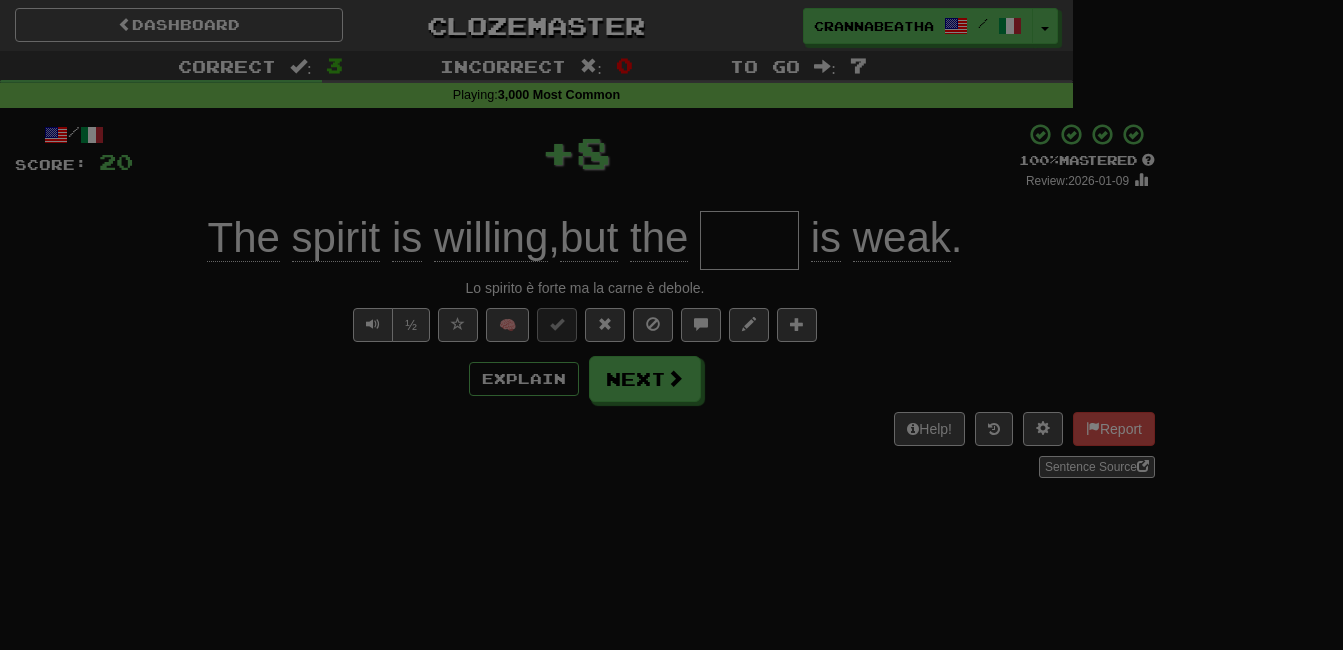 click on "Mark as Known" at bounding box center [672, 90] 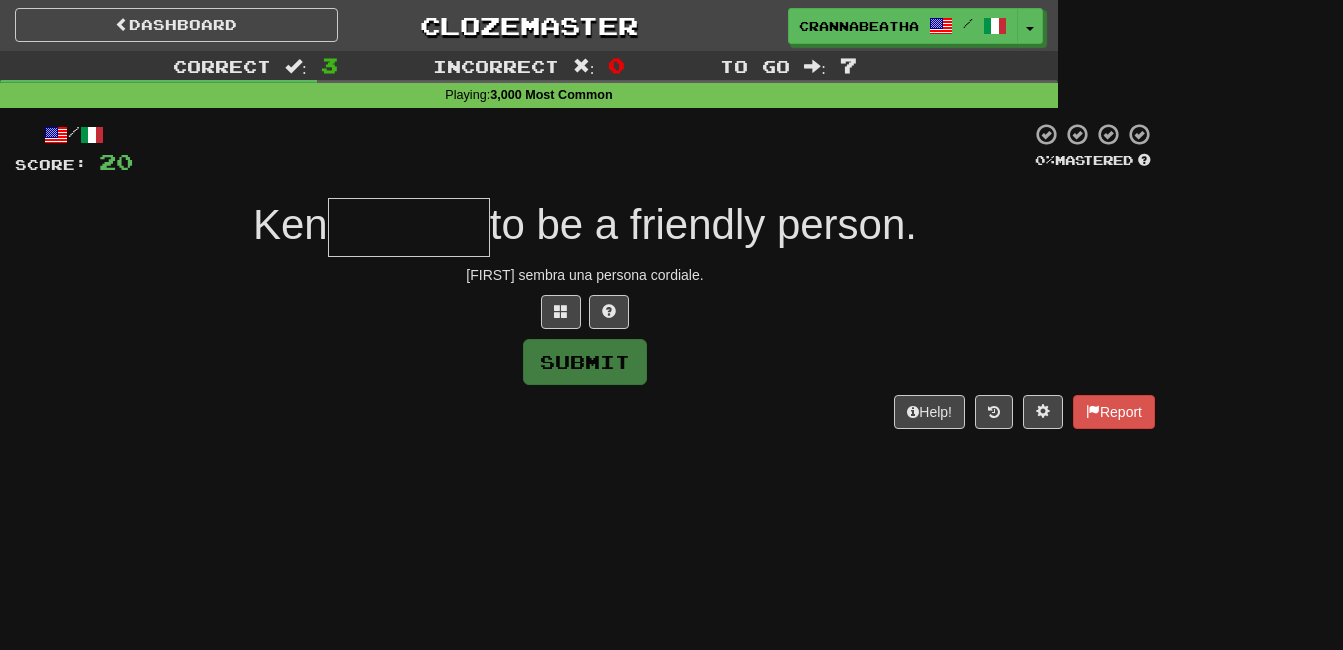 type on "*" 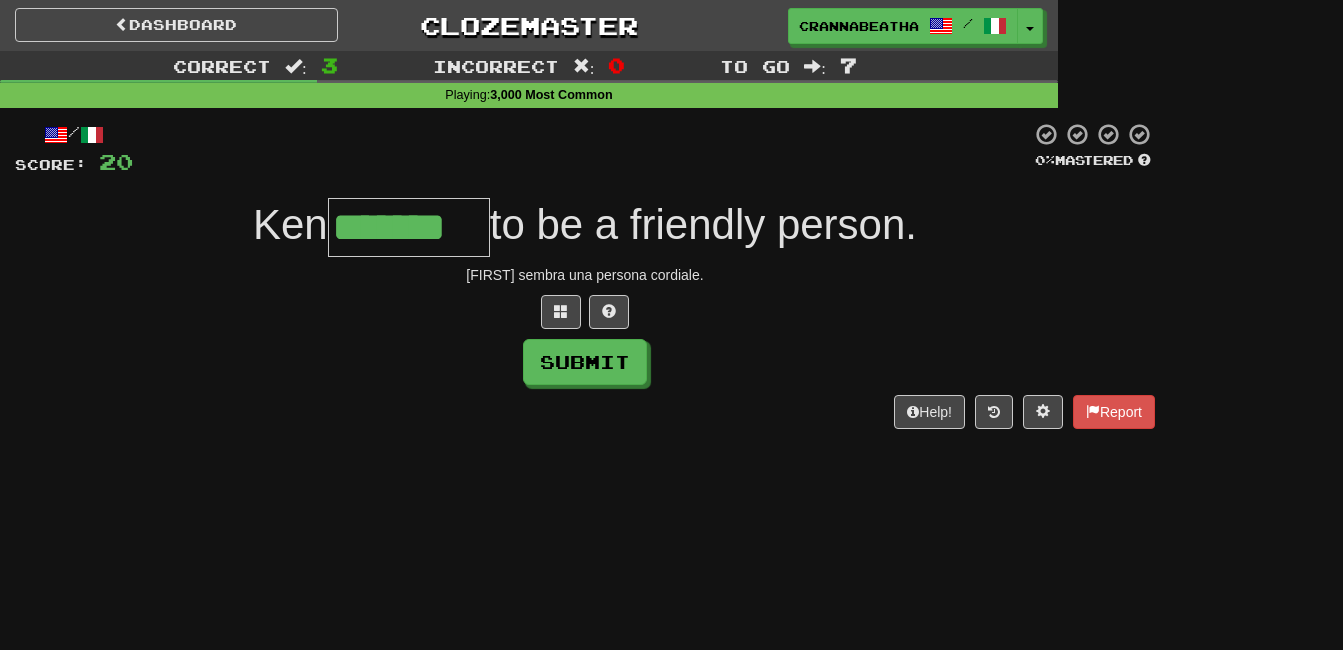 type on "*******" 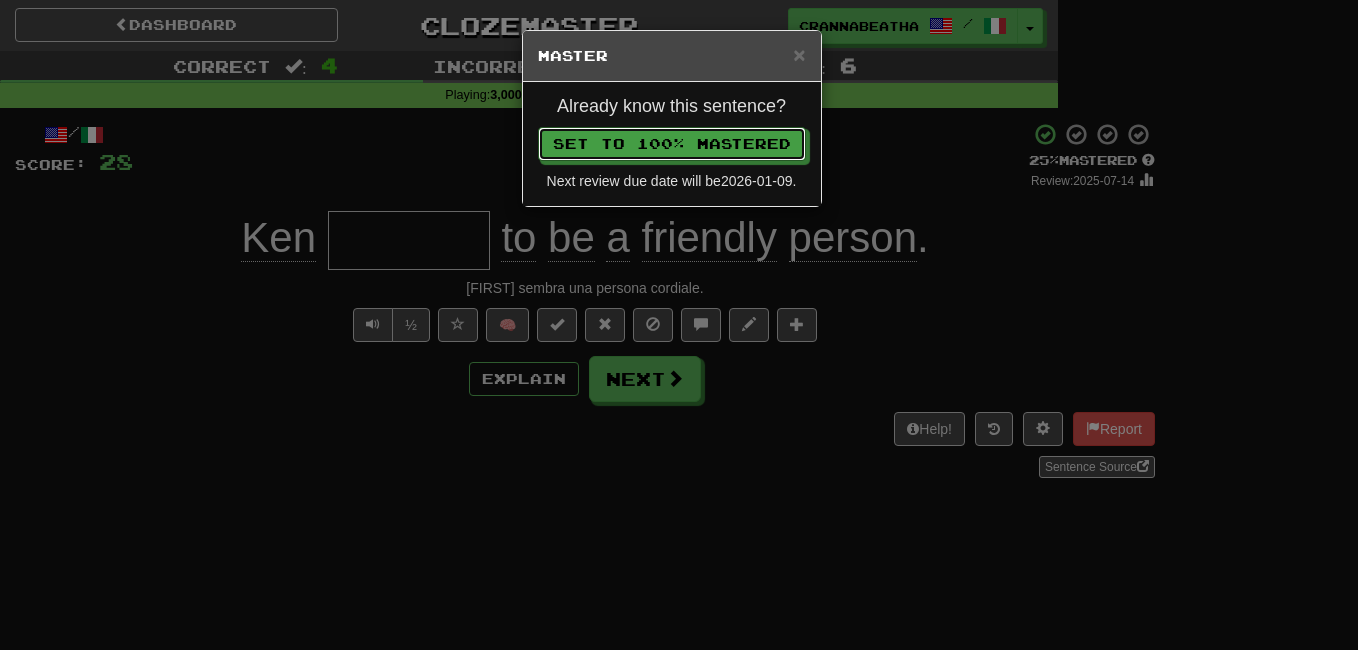 click on "Set to 100% Mastered" at bounding box center (672, 144) 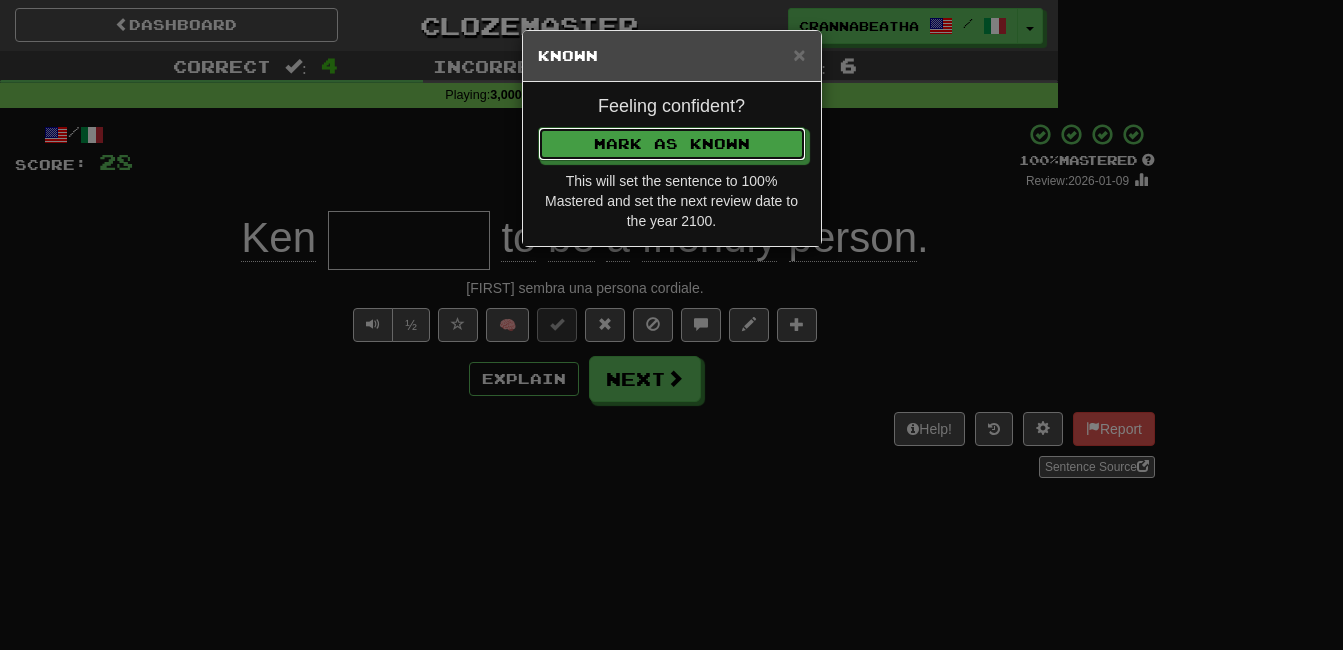 click on "Mark as Known" at bounding box center (672, 144) 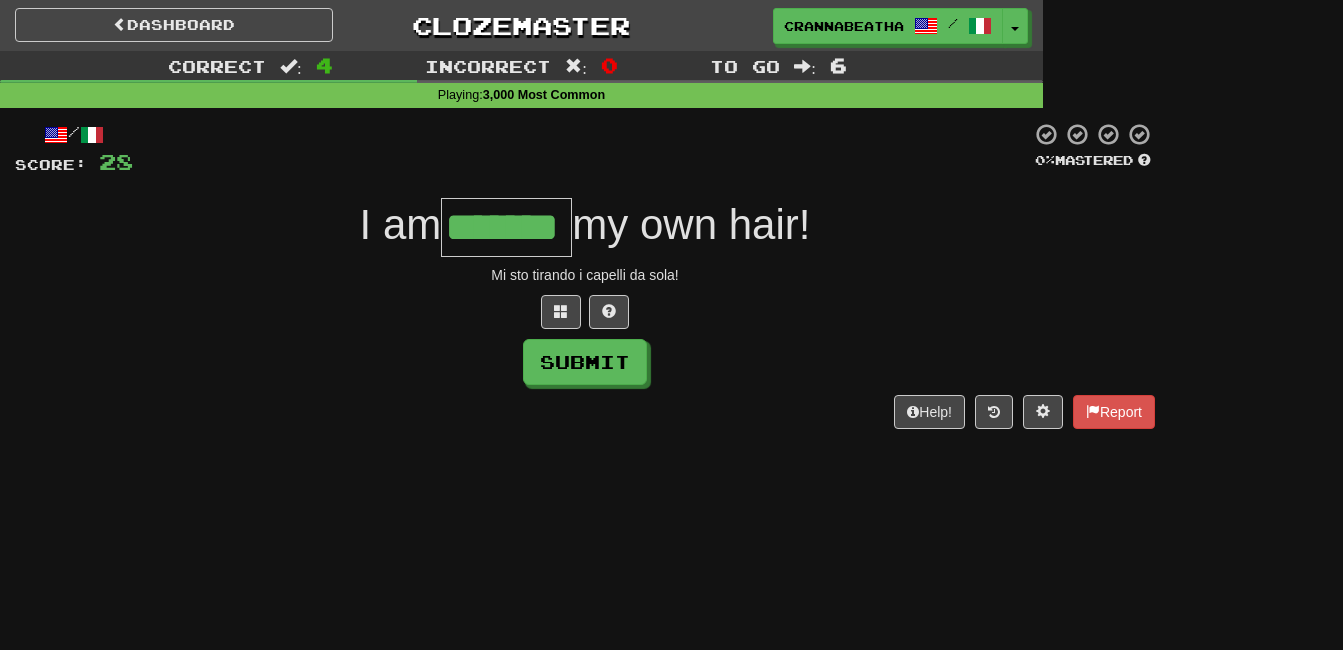 type on "*******" 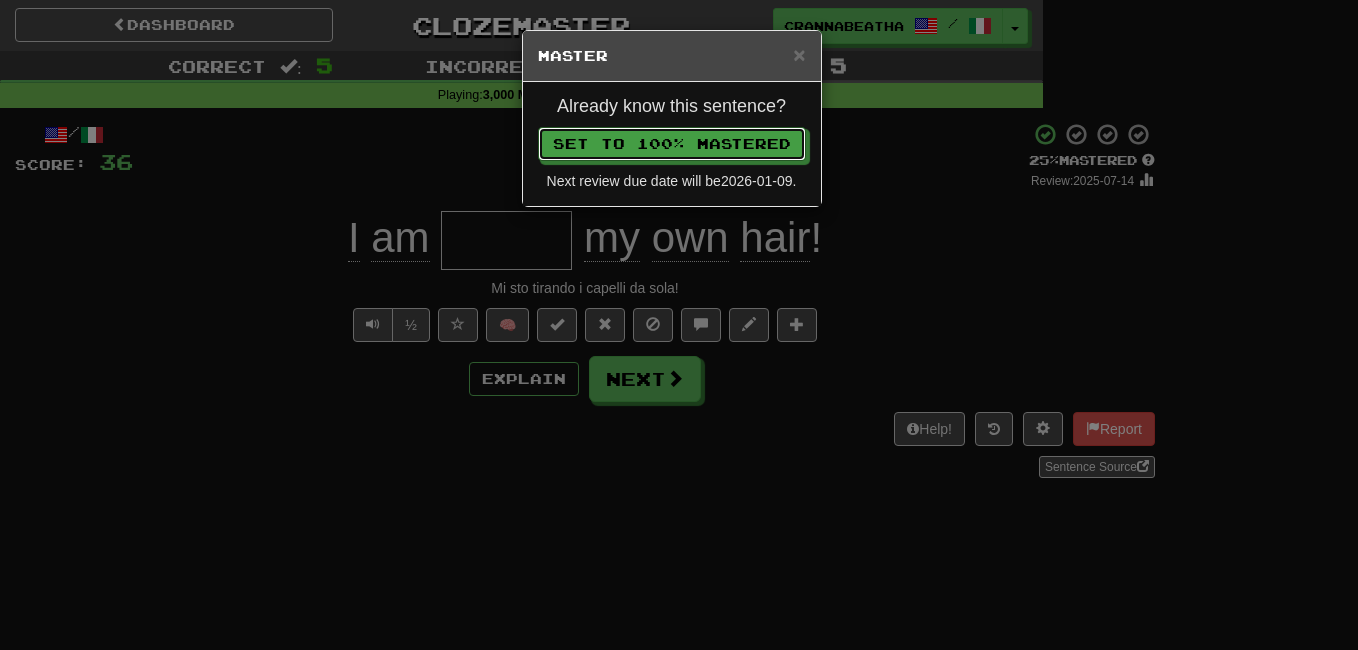 click on "Set to 100% Mastered" at bounding box center [672, 144] 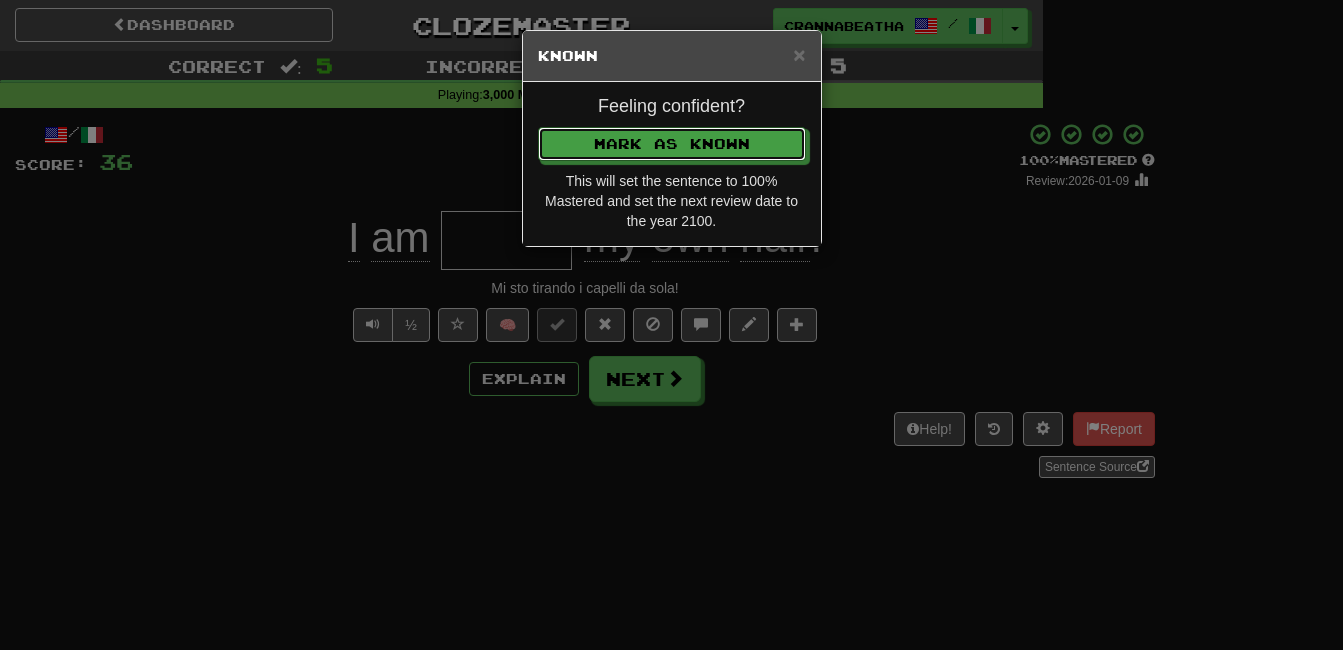 click on "Mark as Known" at bounding box center [672, 144] 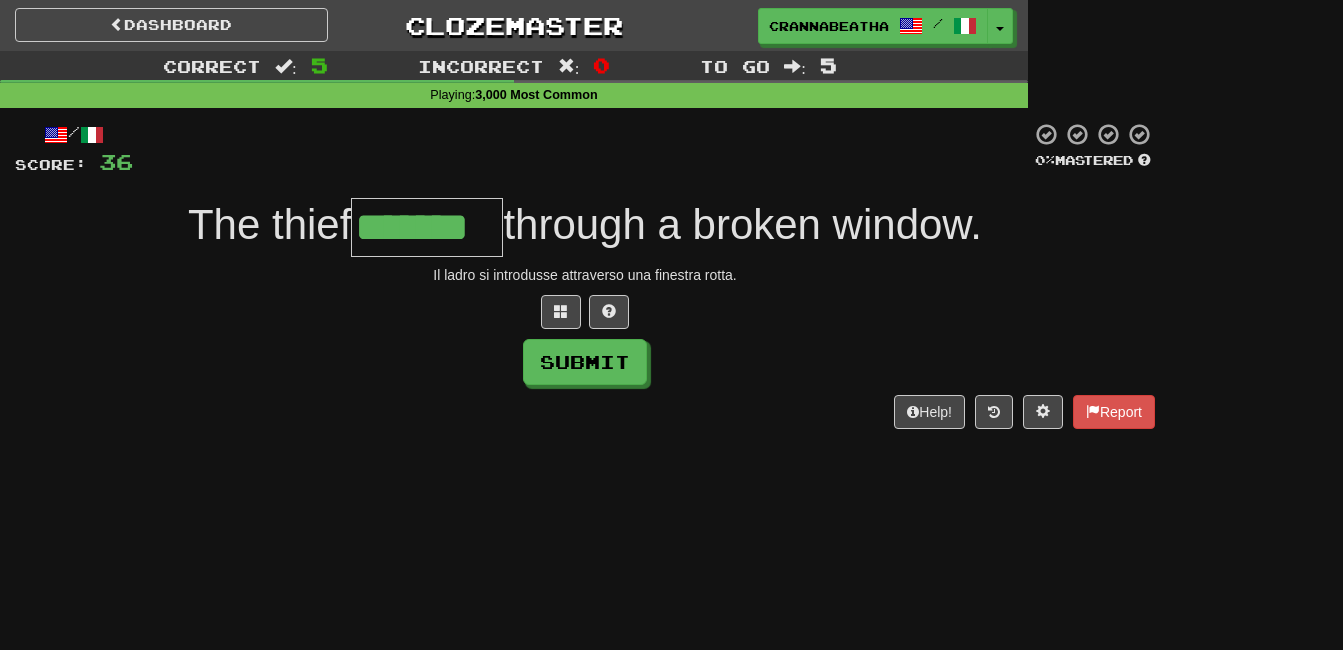 type on "*******" 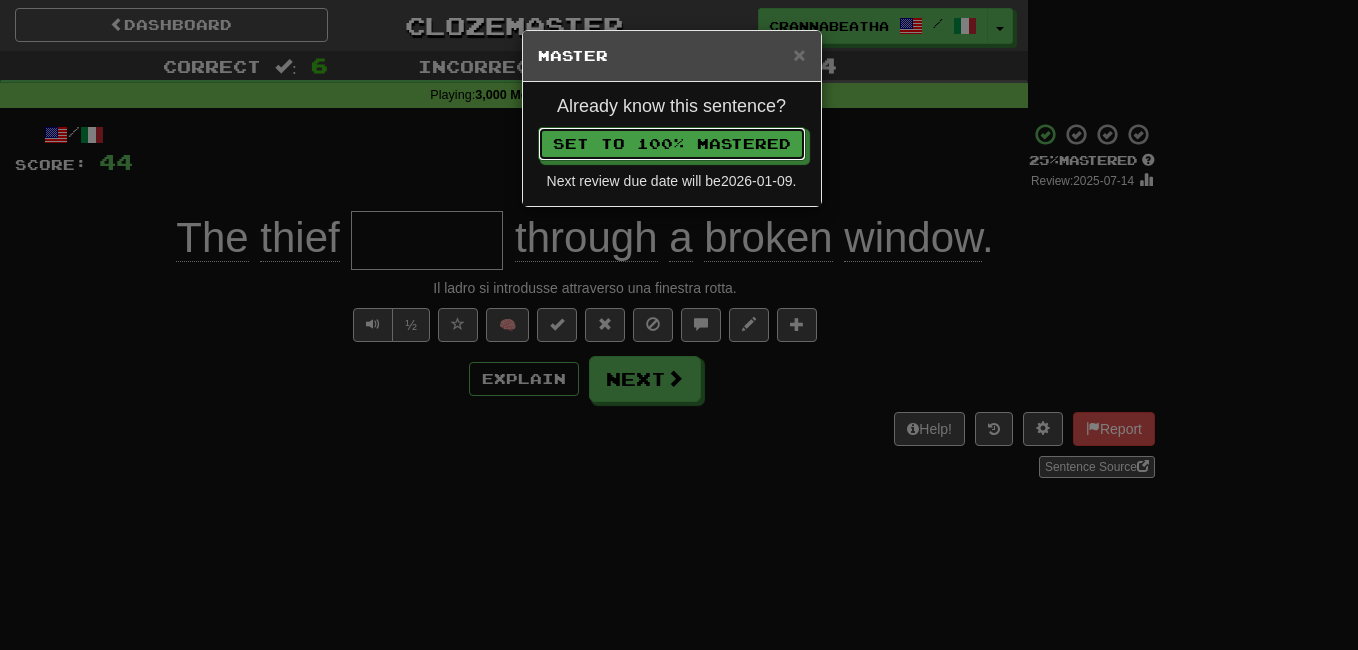 click on "Set to 100% Mastered" at bounding box center [672, 144] 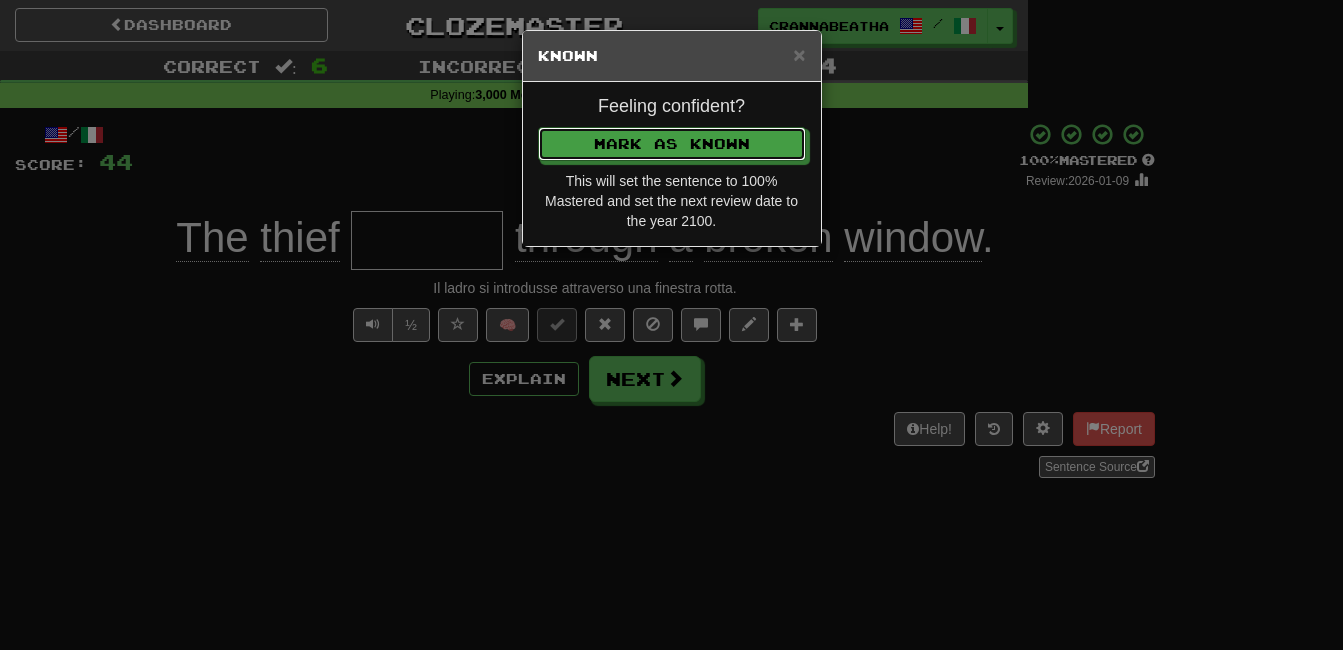 click on "Mark as Known" at bounding box center [672, 144] 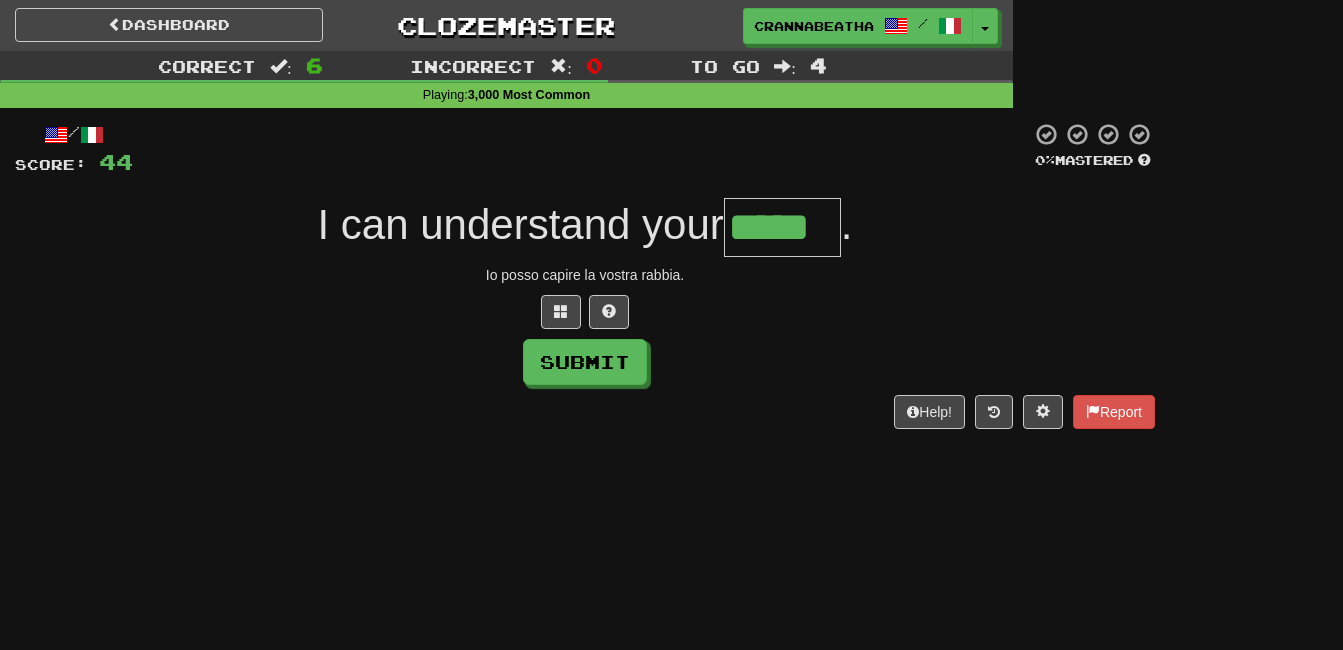 type on "*****" 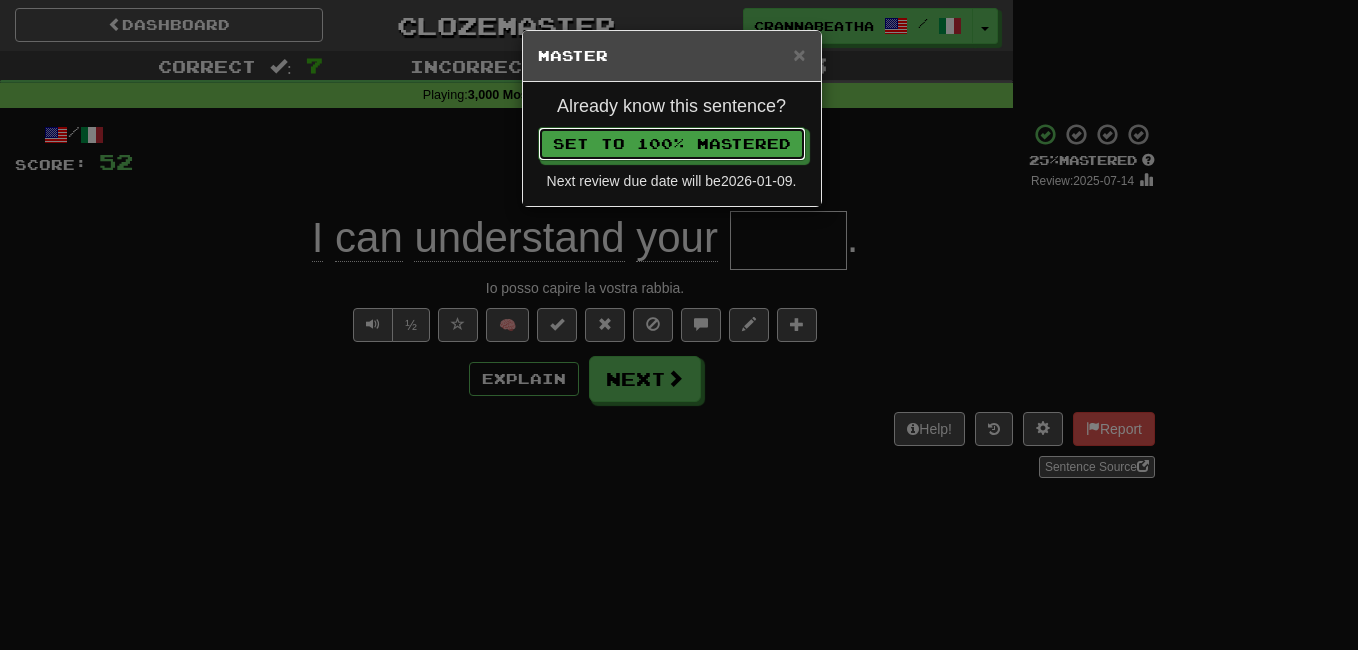 click on "Set to 100% Mastered" at bounding box center [672, 144] 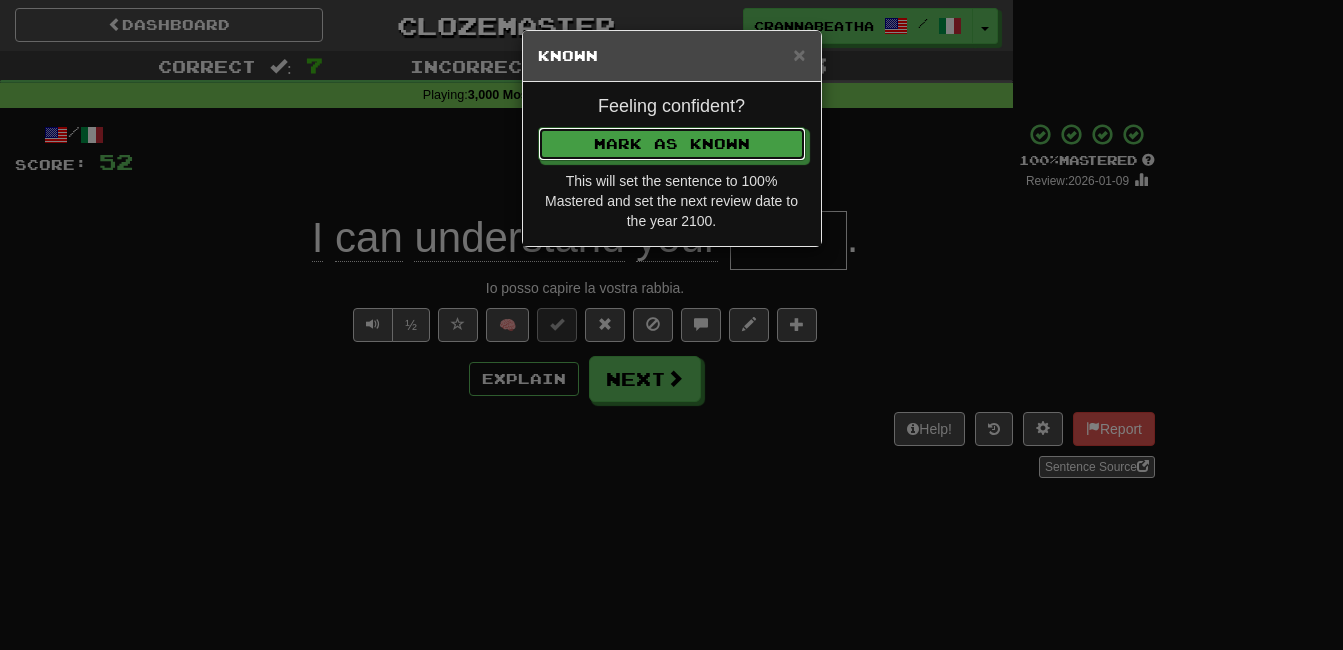 click on "Mark as Known" at bounding box center [672, 144] 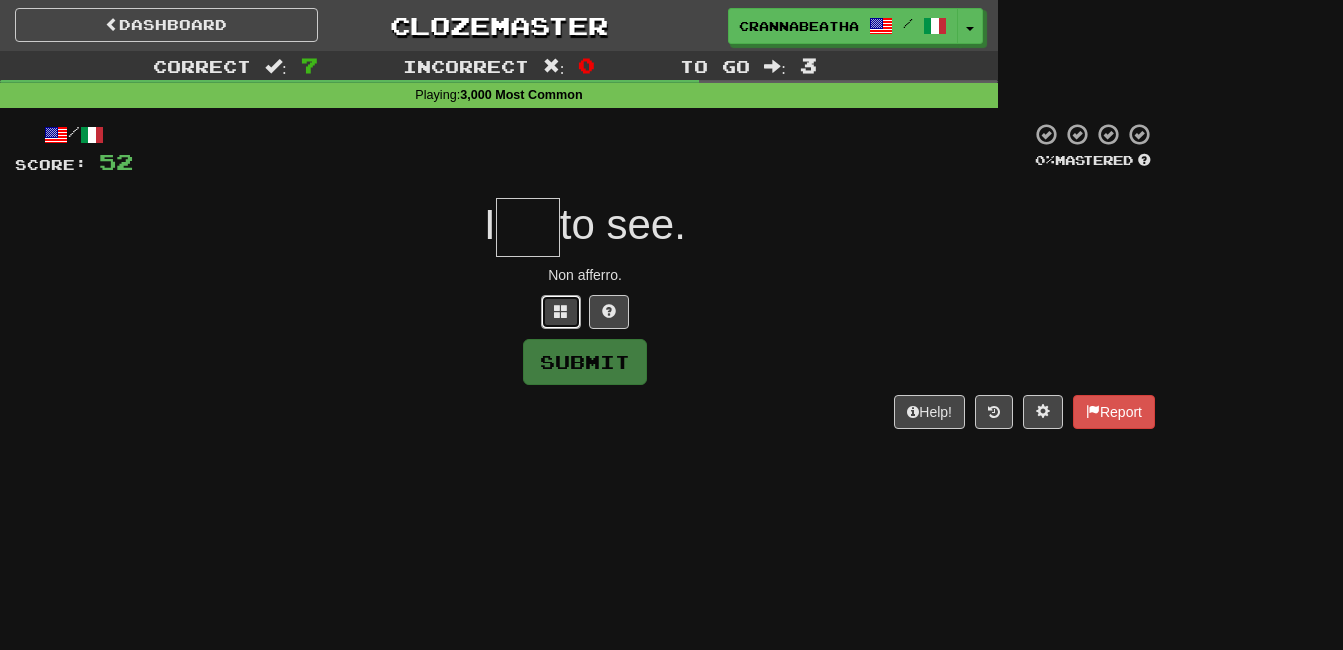 click at bounding box center (561, 311) 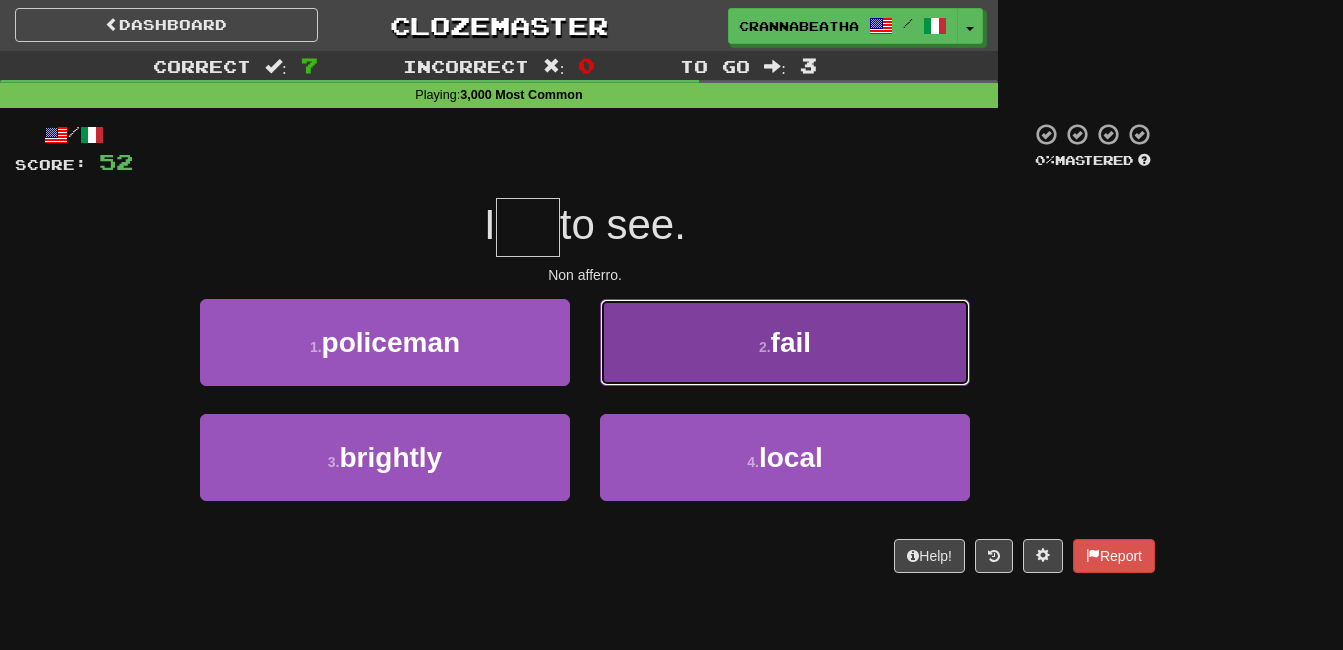 click on "2 . fail" at bounding box center (785, 342) 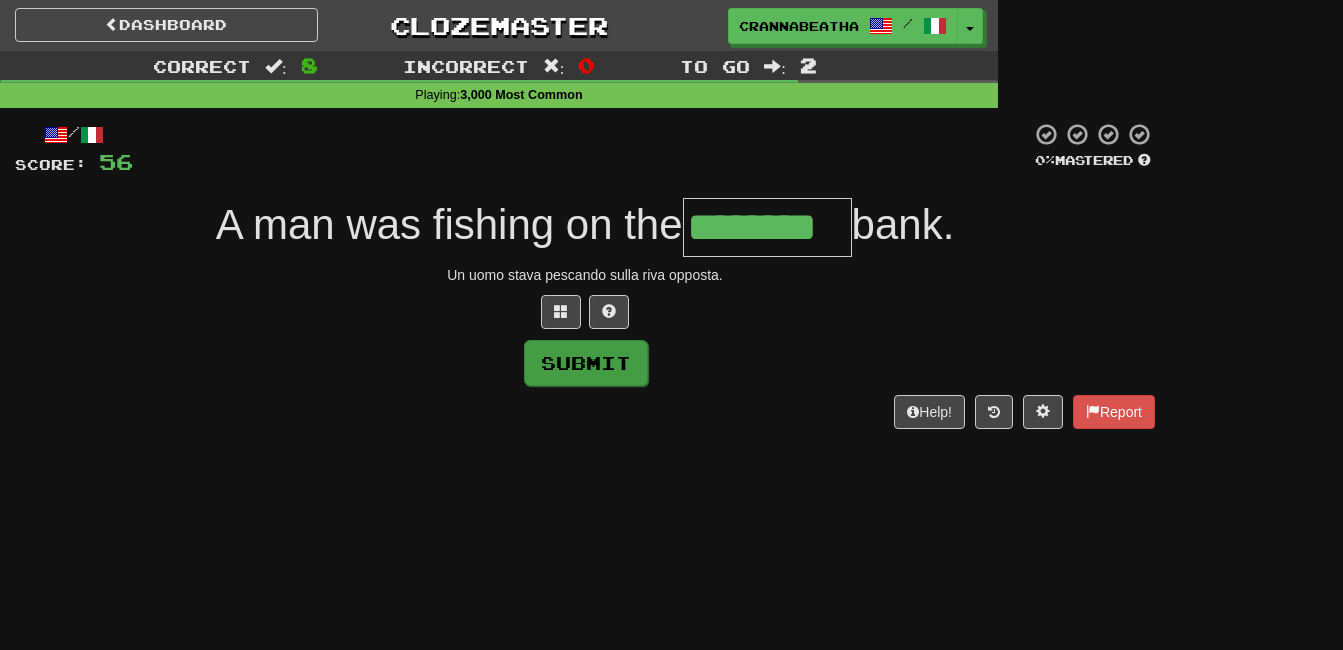 type on "********" 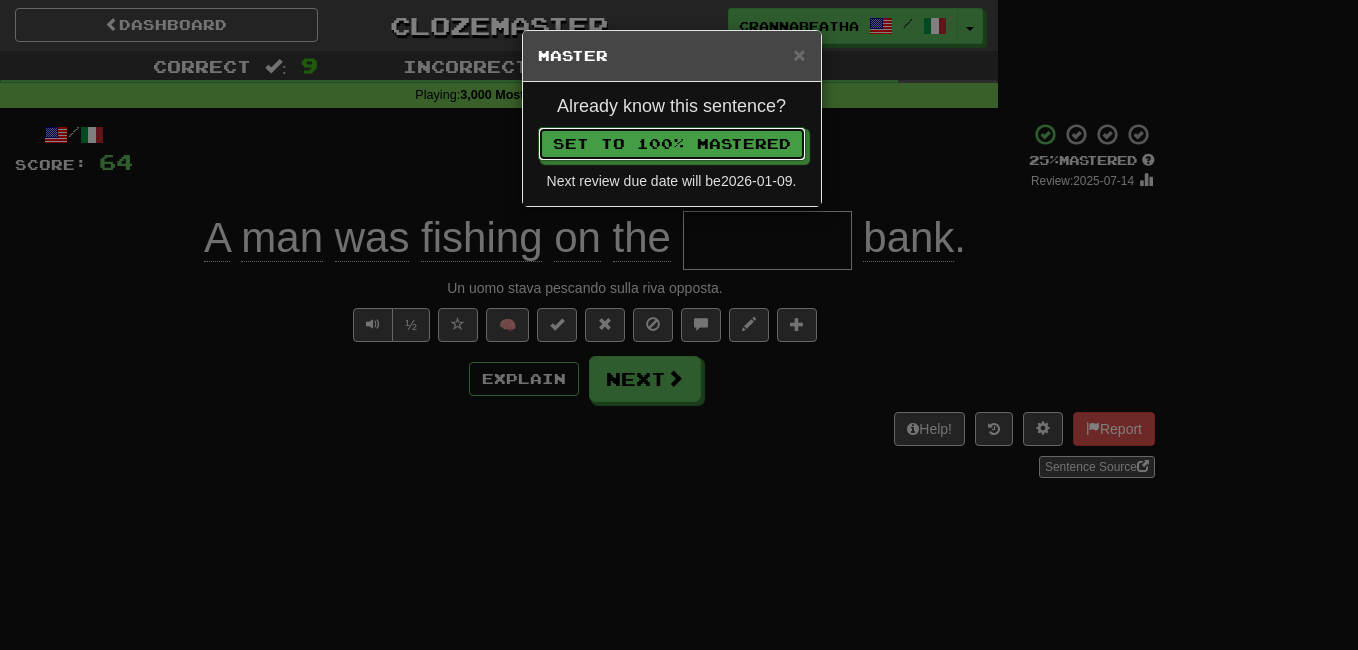 click on "Set to 100% Mastered" at bounding box center (672, 144) 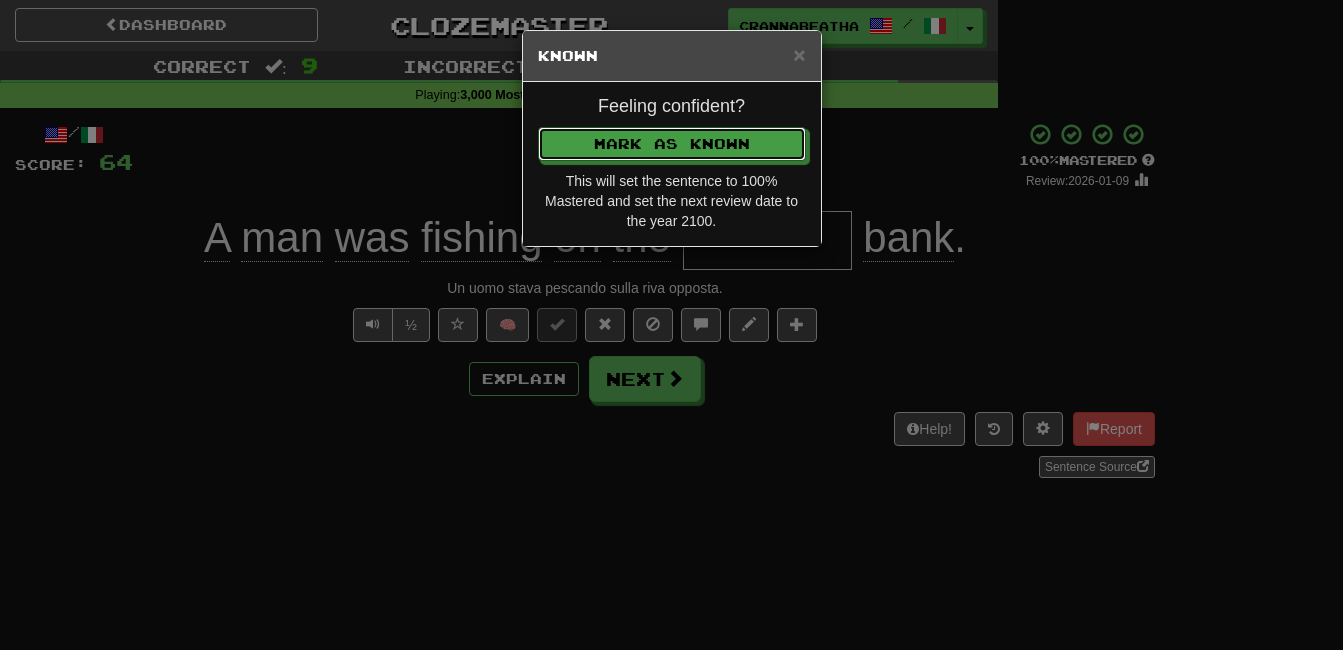 click on "Mark as Known" at bounding box center [672, 144] 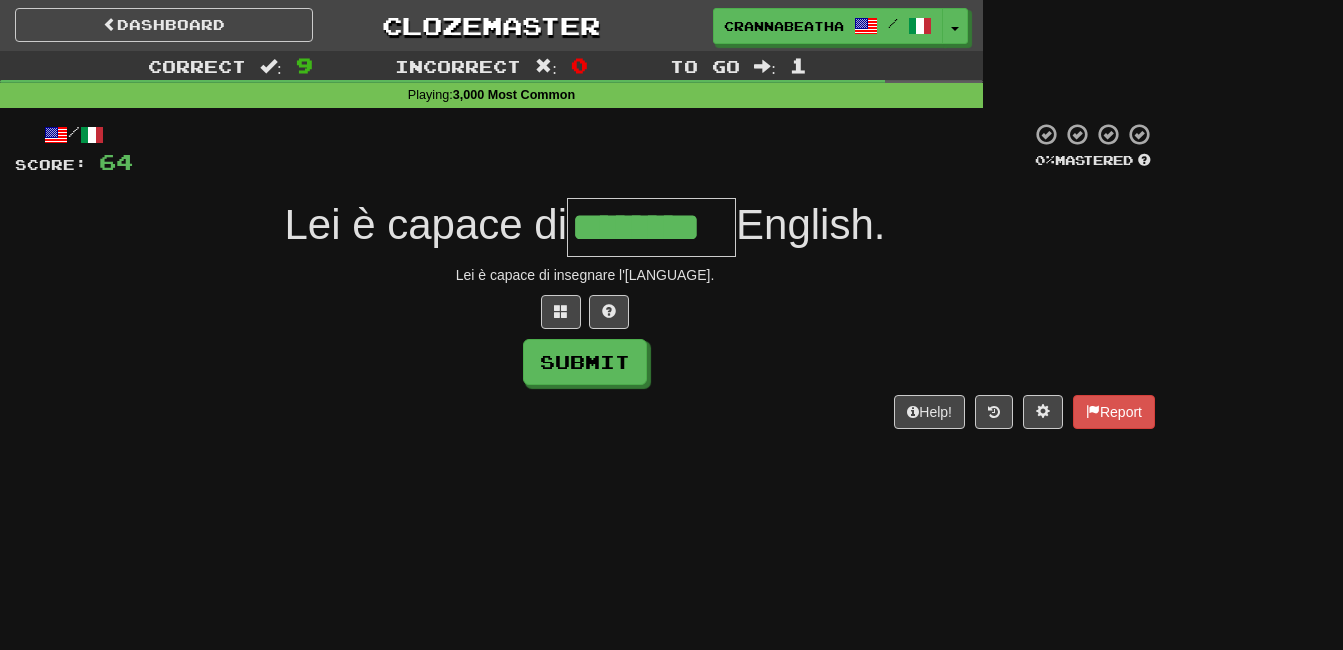 type on "********" 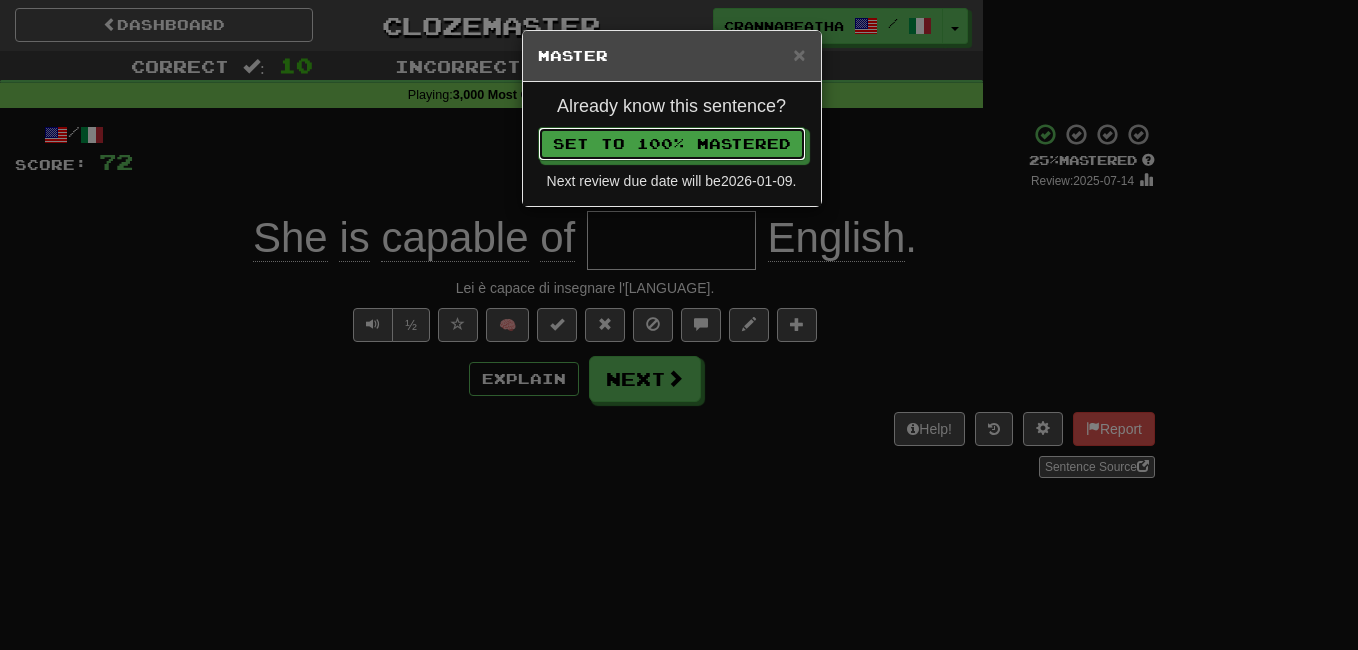 click on "Set to 100% Mastered" at bounding box center [672, 144] 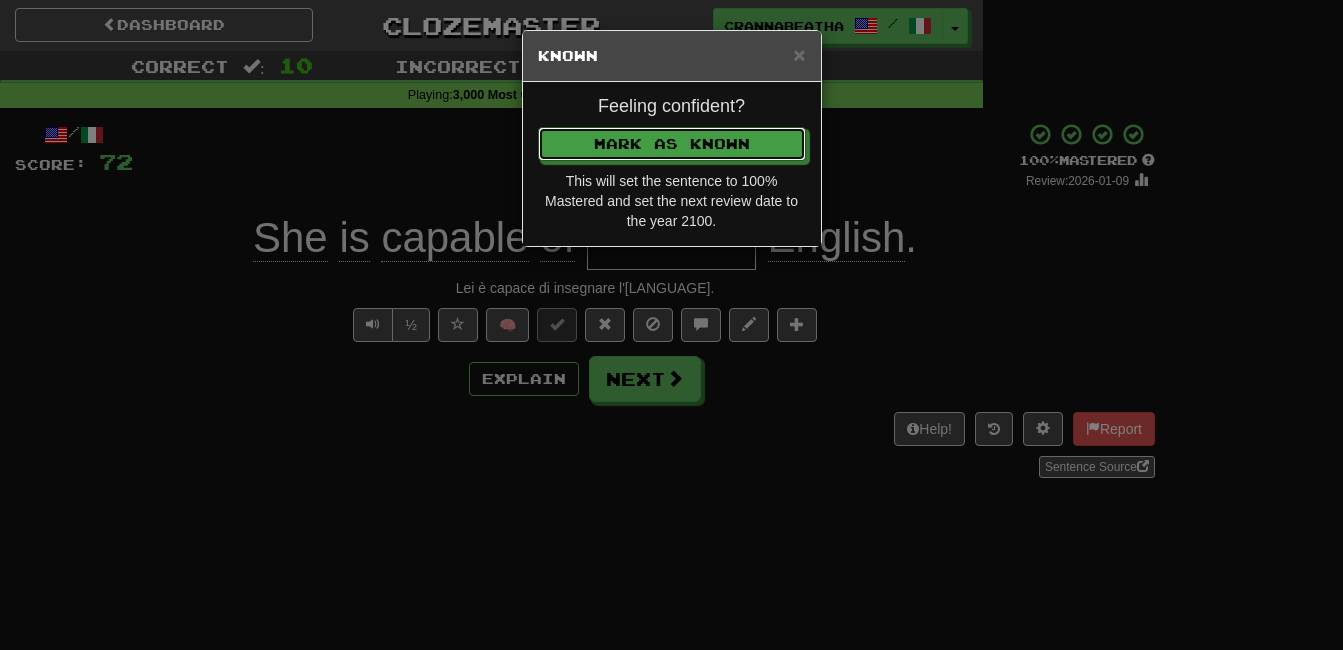 click on "Mark as Known" at bounding box center (672, 144) 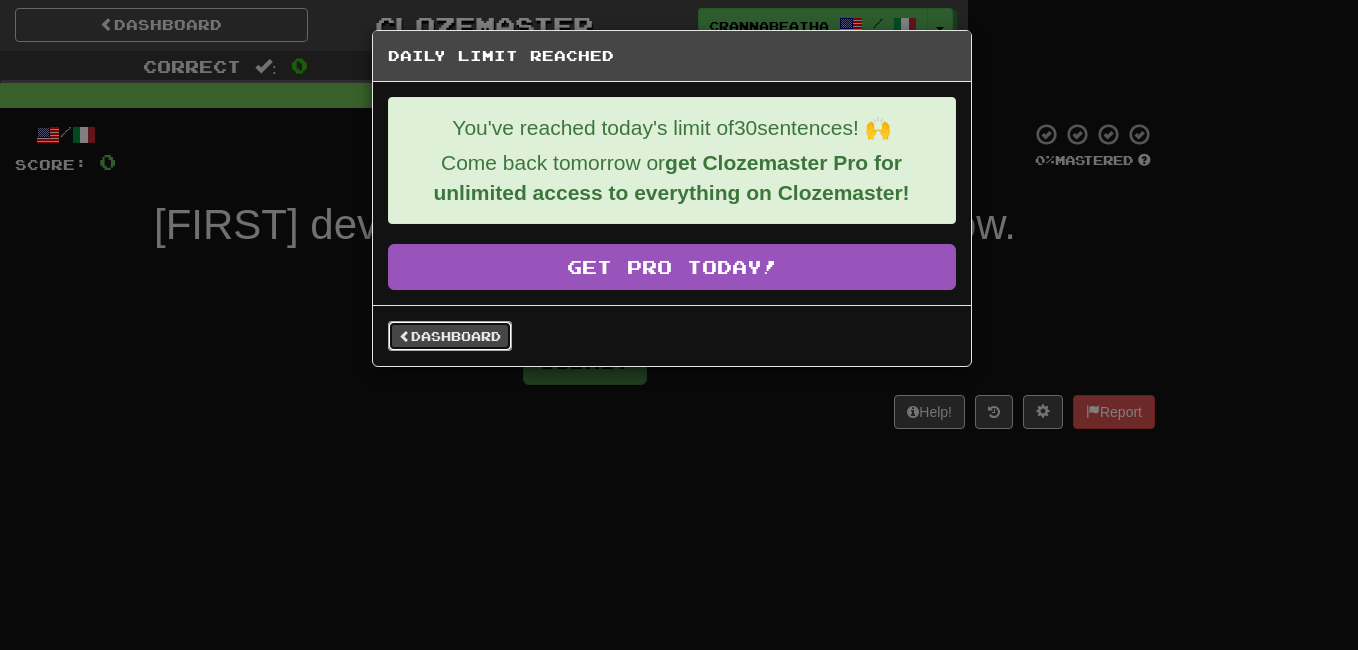 click on "Dashboard" at bounding box center [450, 336] 